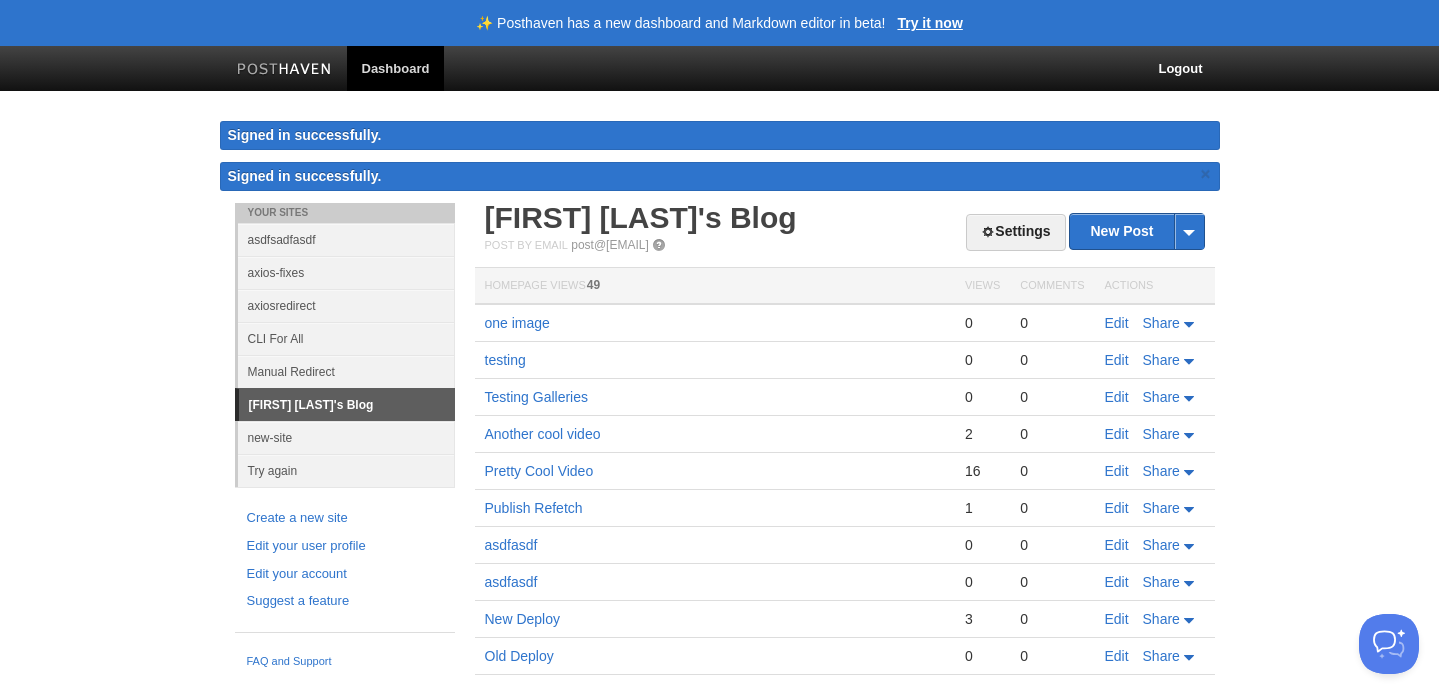 scroll, scrollTop: 0, scrollLeft: 0, axis: both 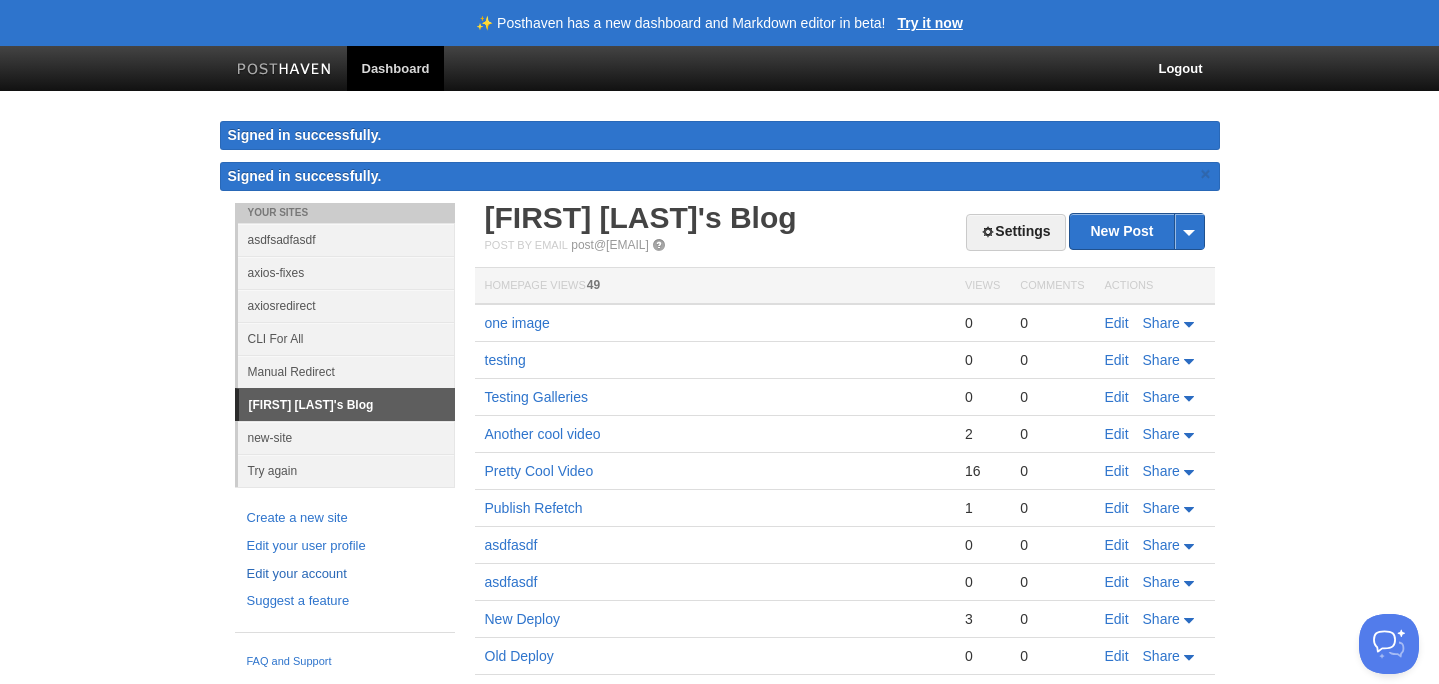 click on "Edit your account" at bounding box center (345, 574) 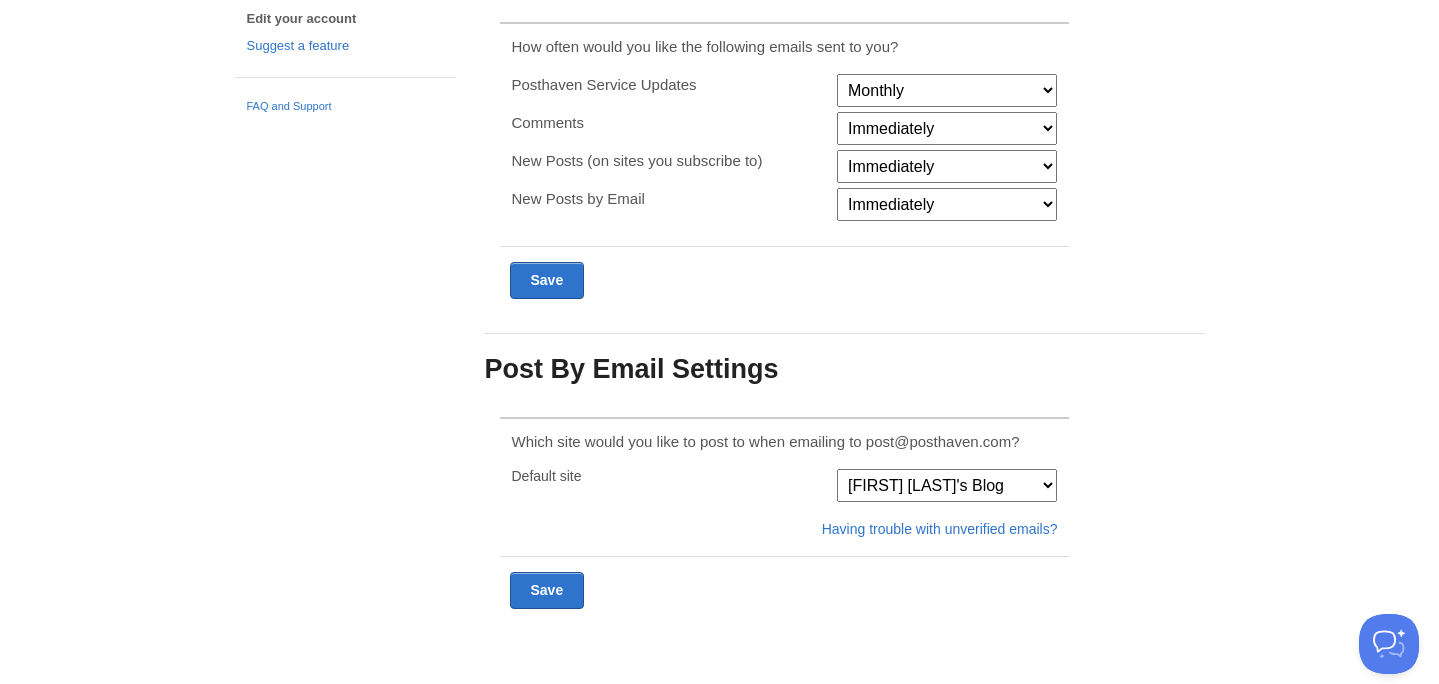 scroll, scrollTop: 0, scrollLeft: 0, axis: both 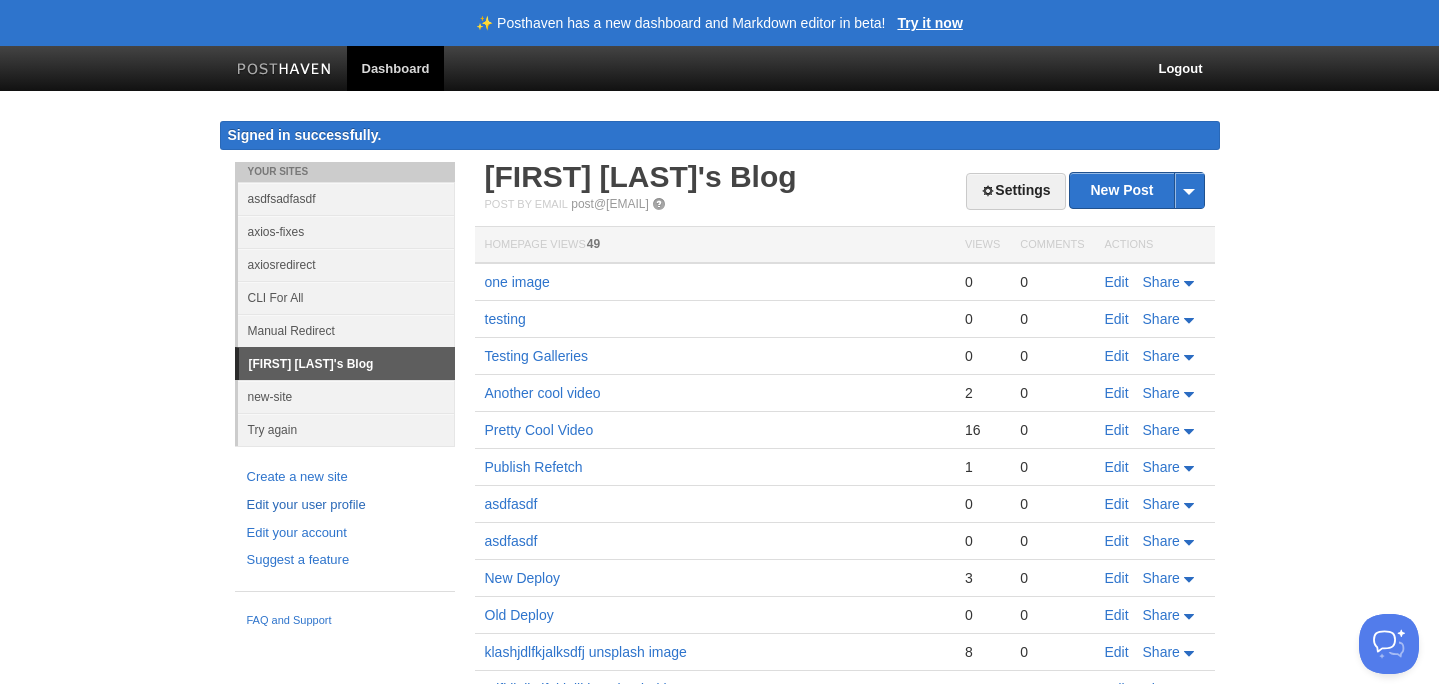 click on "Edit your user profile" at bounding box center (345, 505) 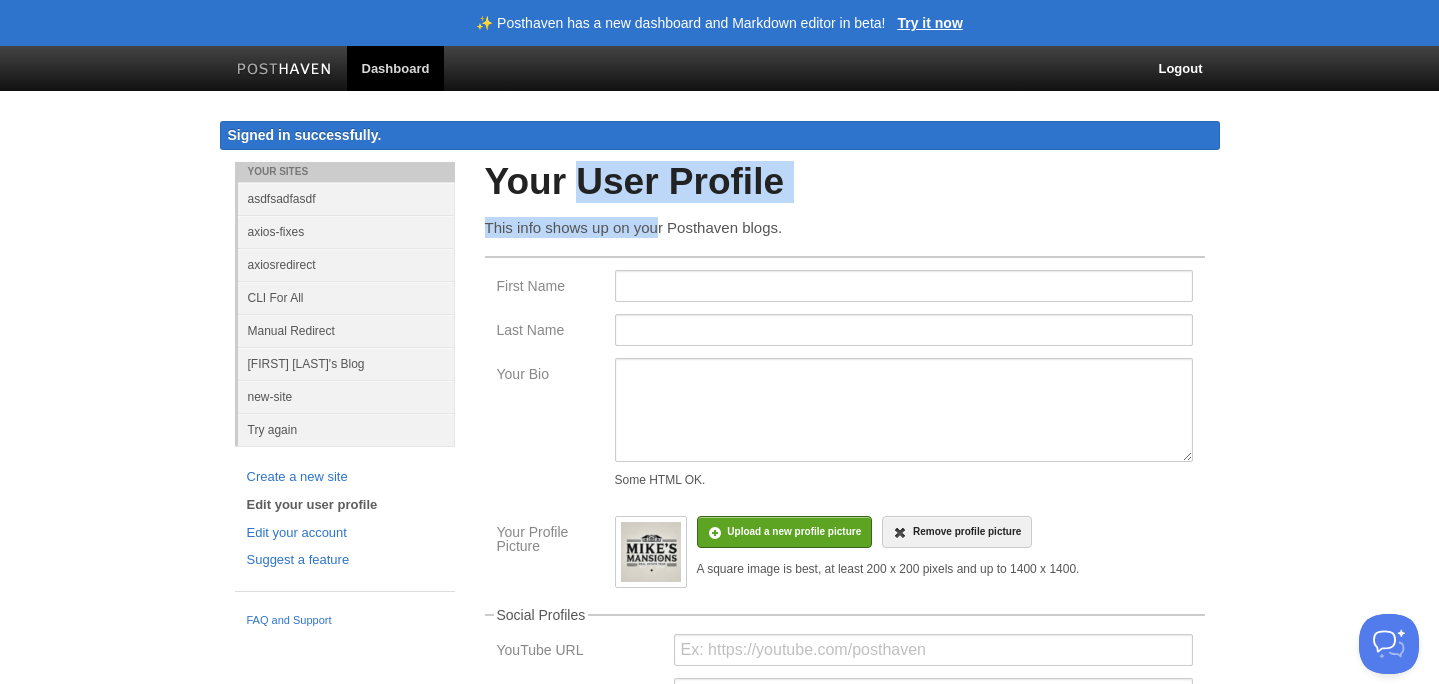 drag, startPoint x: 584, startPoint y: 165, endPoint x: 660, endPoint y: 231, distance: 100.65784 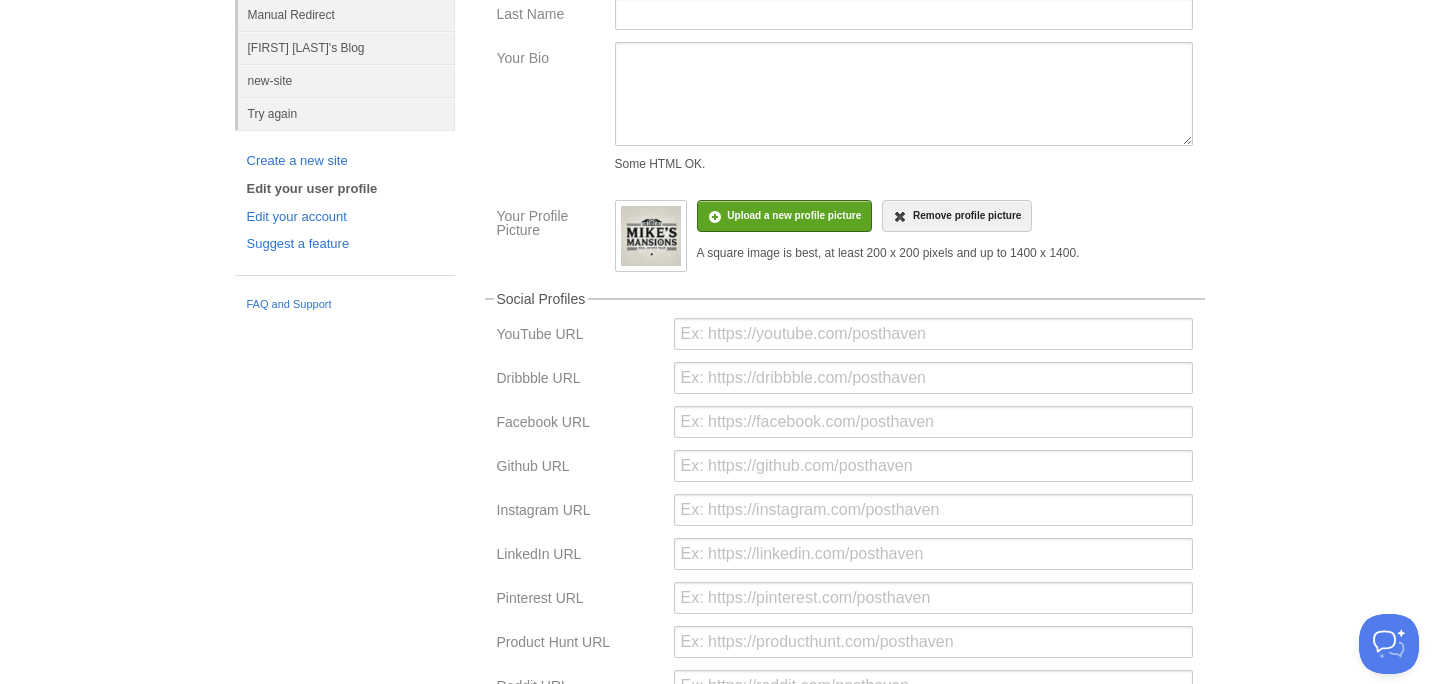 scroll, scrollTop: 0, scrollLeft: 0, axis: both 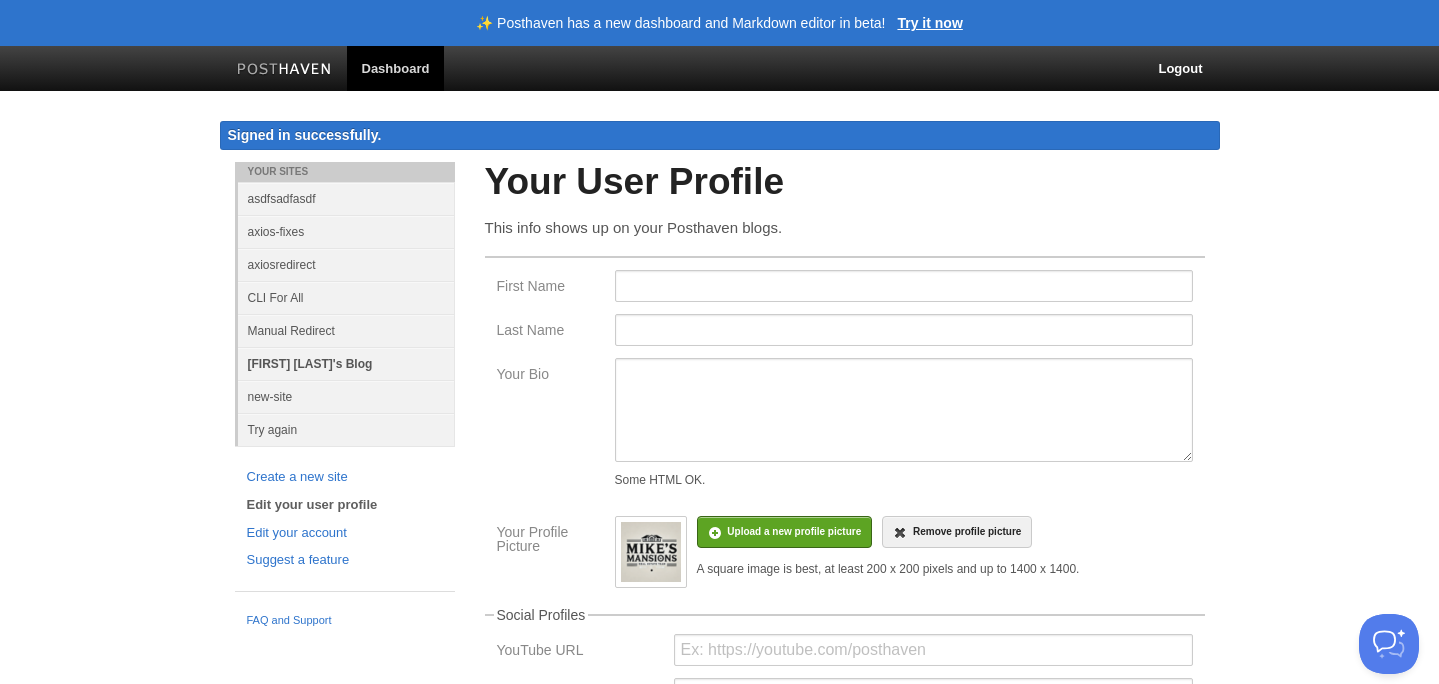 click on "[FIRST] [LAST]'s Blog" at bounding box center (346, 363) 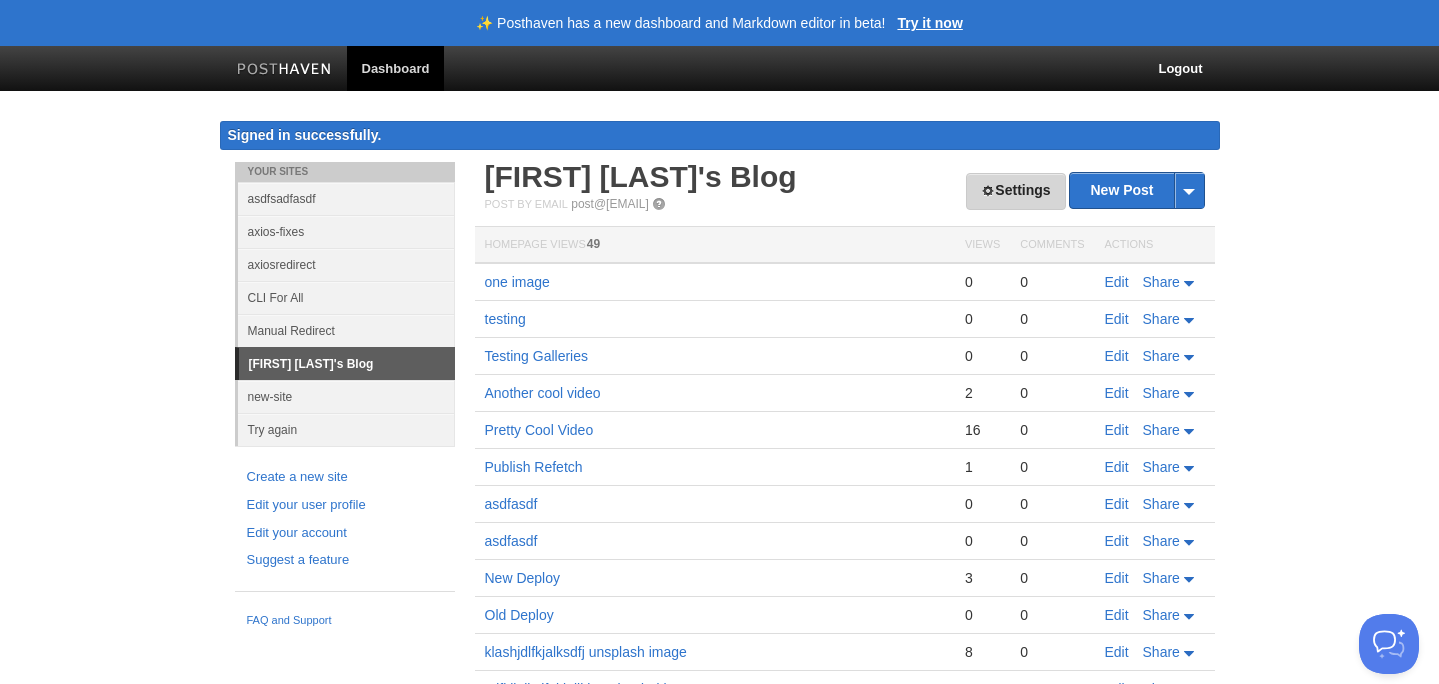 click on "Settings" at bounding box center [1015, 191] 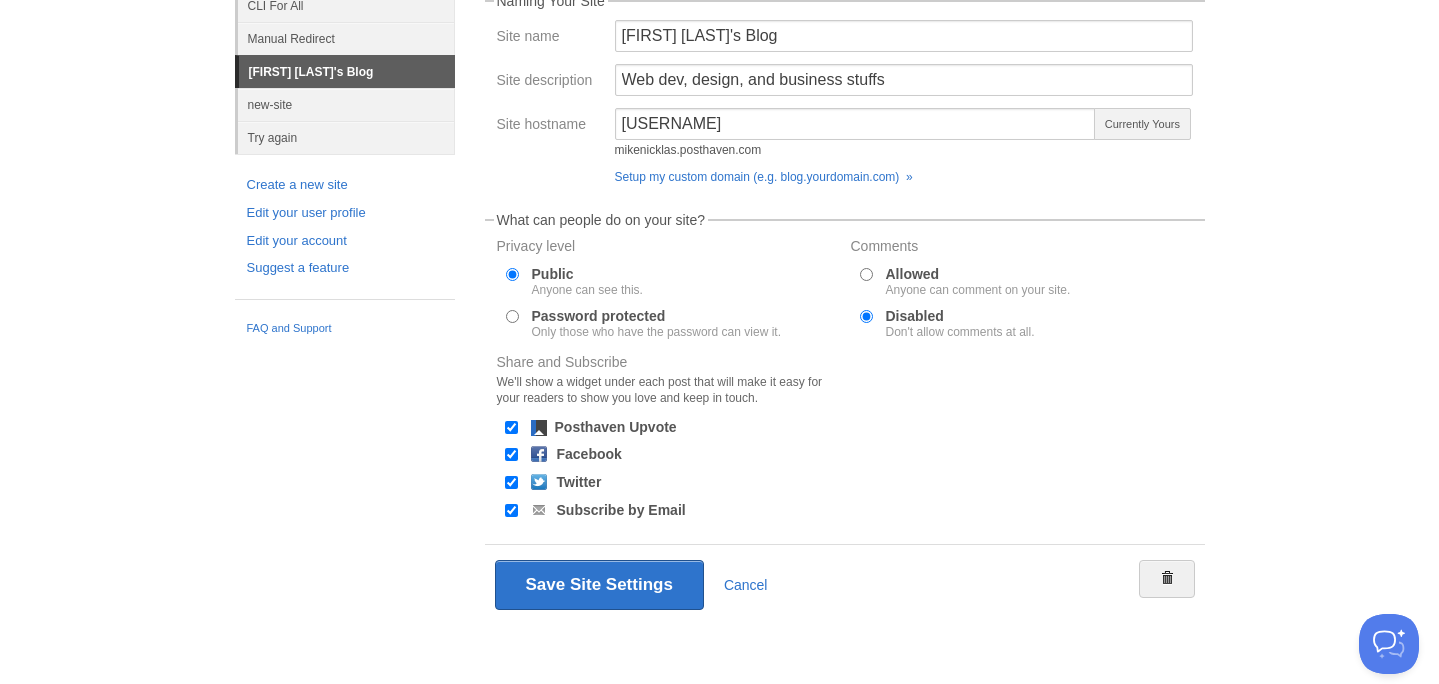 scroll, scrollTop: 0, scrollLeft: 0, axis: both 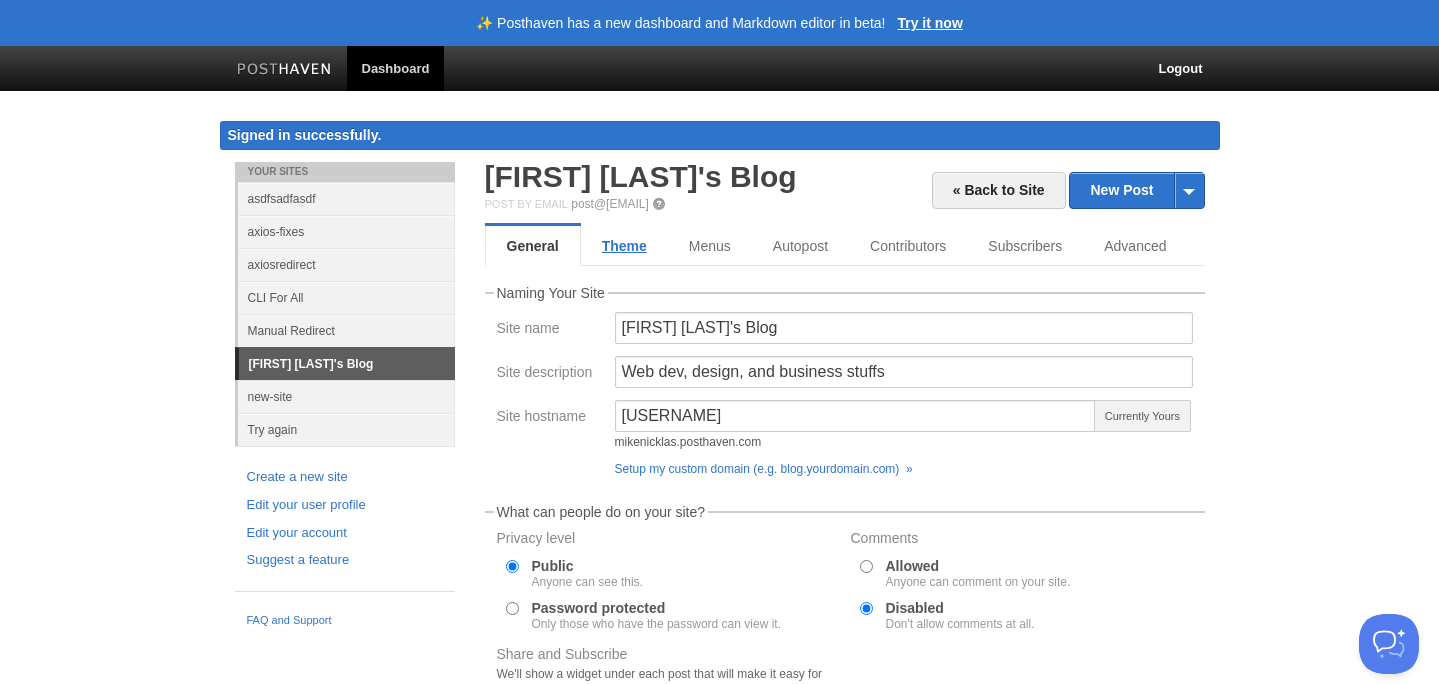 click on "Theme" at bounding box center [624, 246] 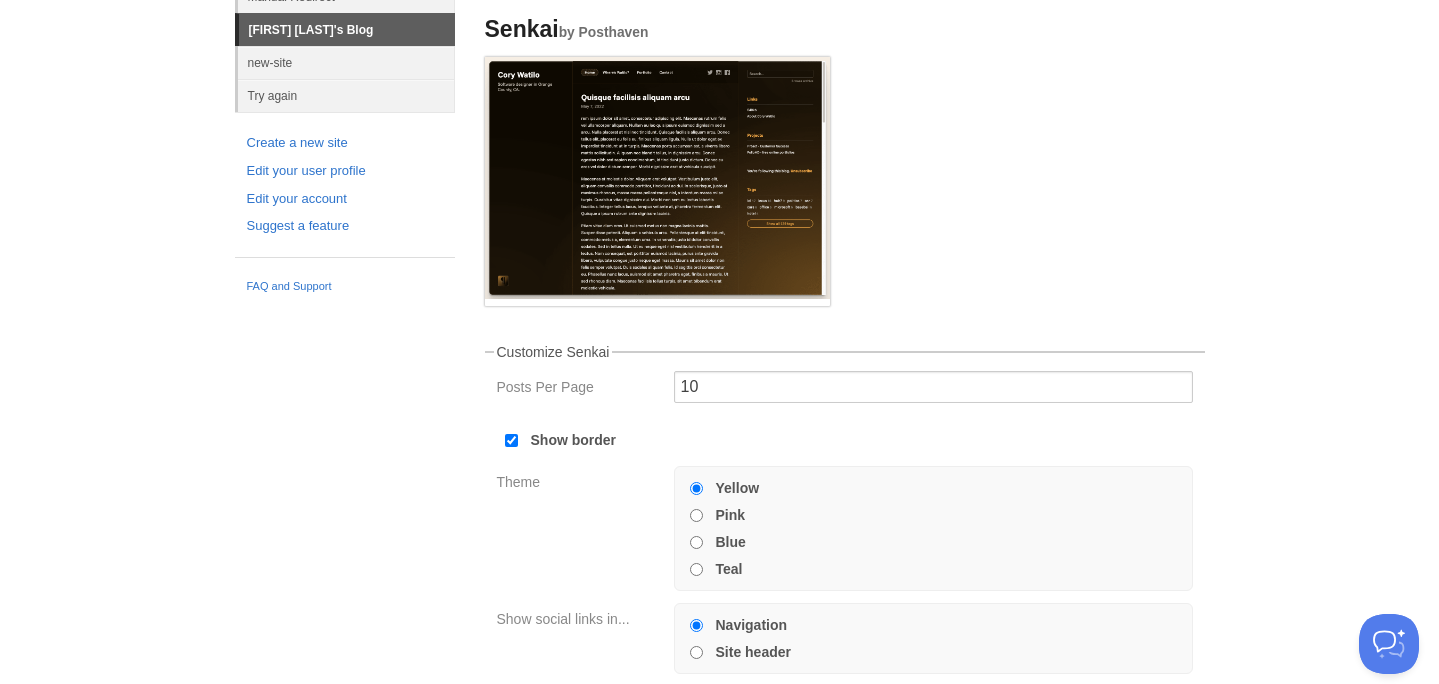 scroll, scrollTop: 332, scrollLeft: 0, axis: vertical 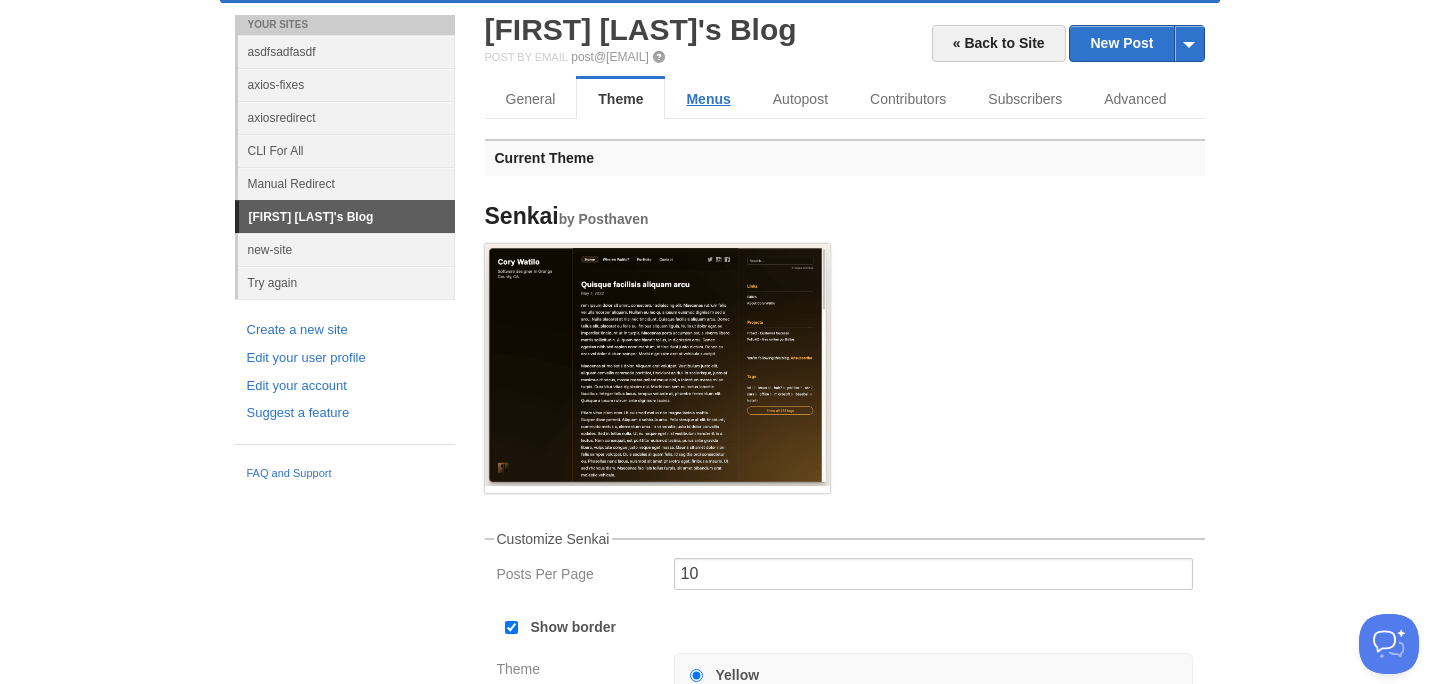 click on "Menus" at bounding box center (708, 99) 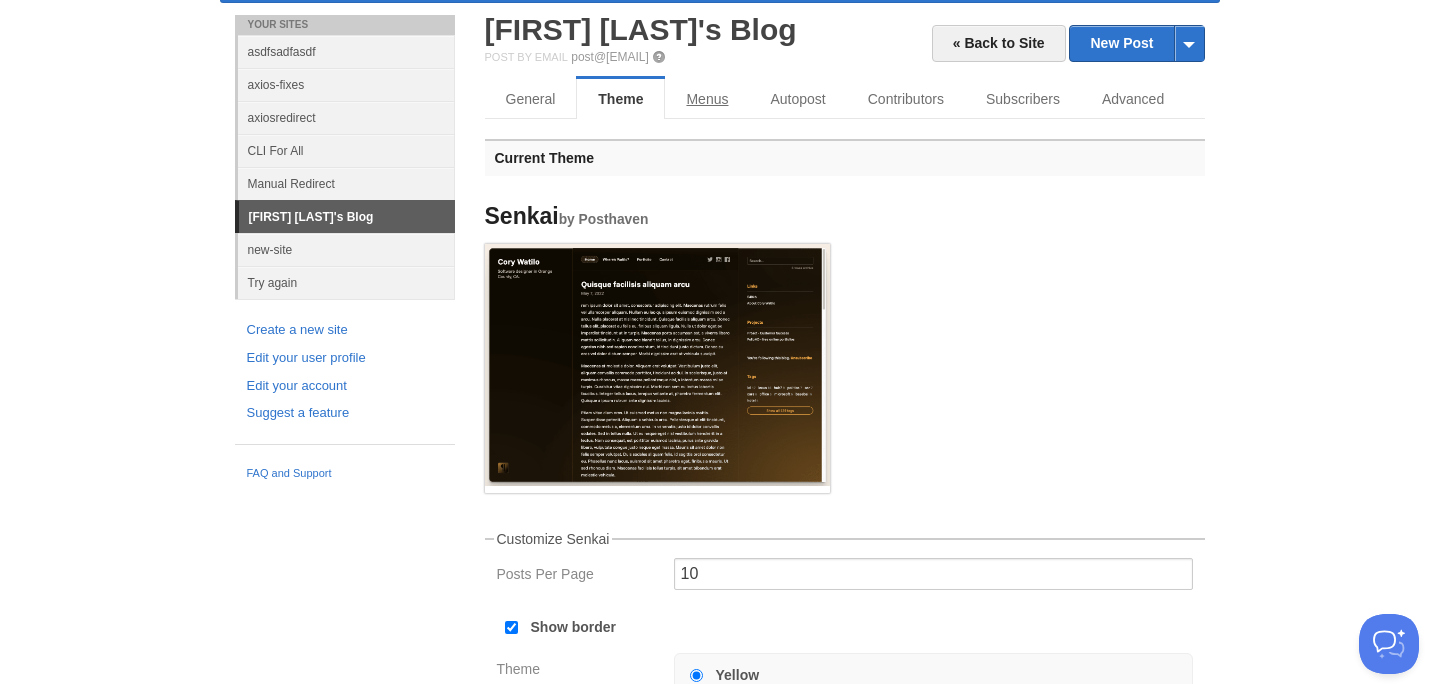scroll, scrollTop: 3, scrollLeft: 0, axis: vertical 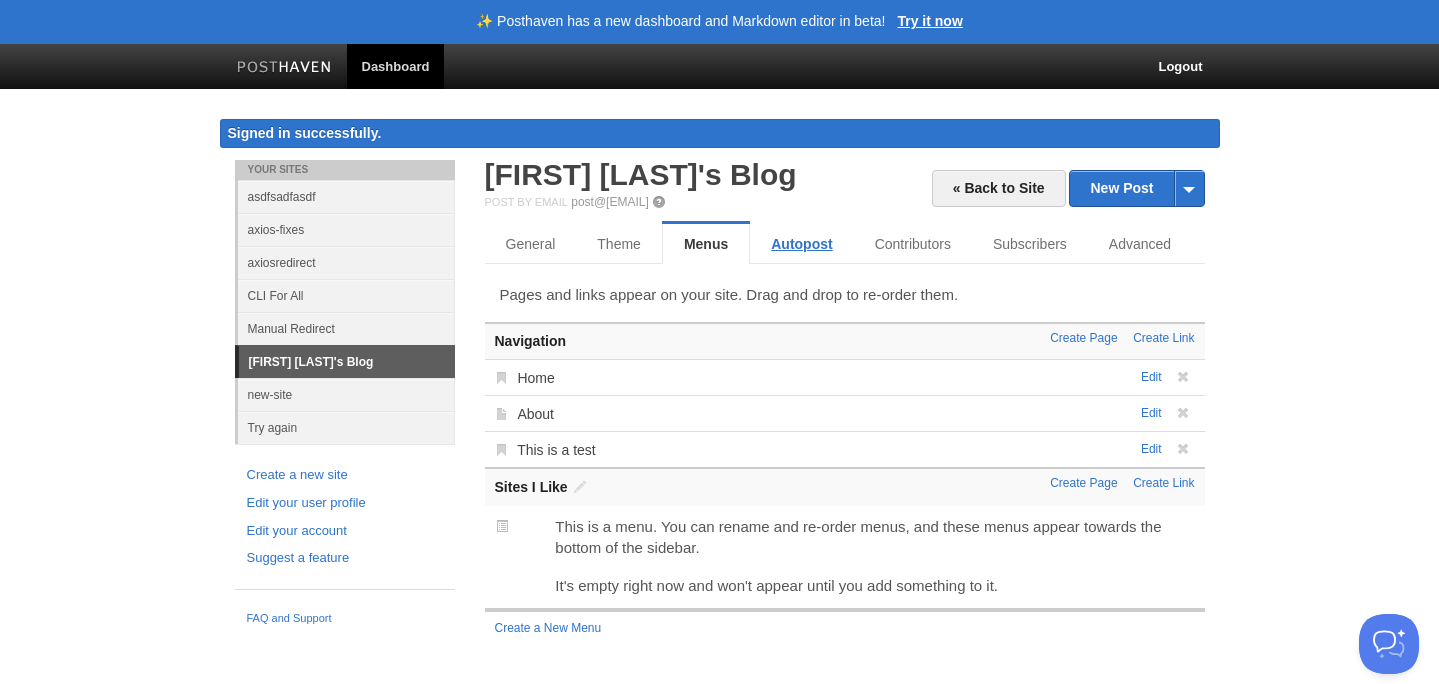click on "Autopost" at bounding box center (801, 244) 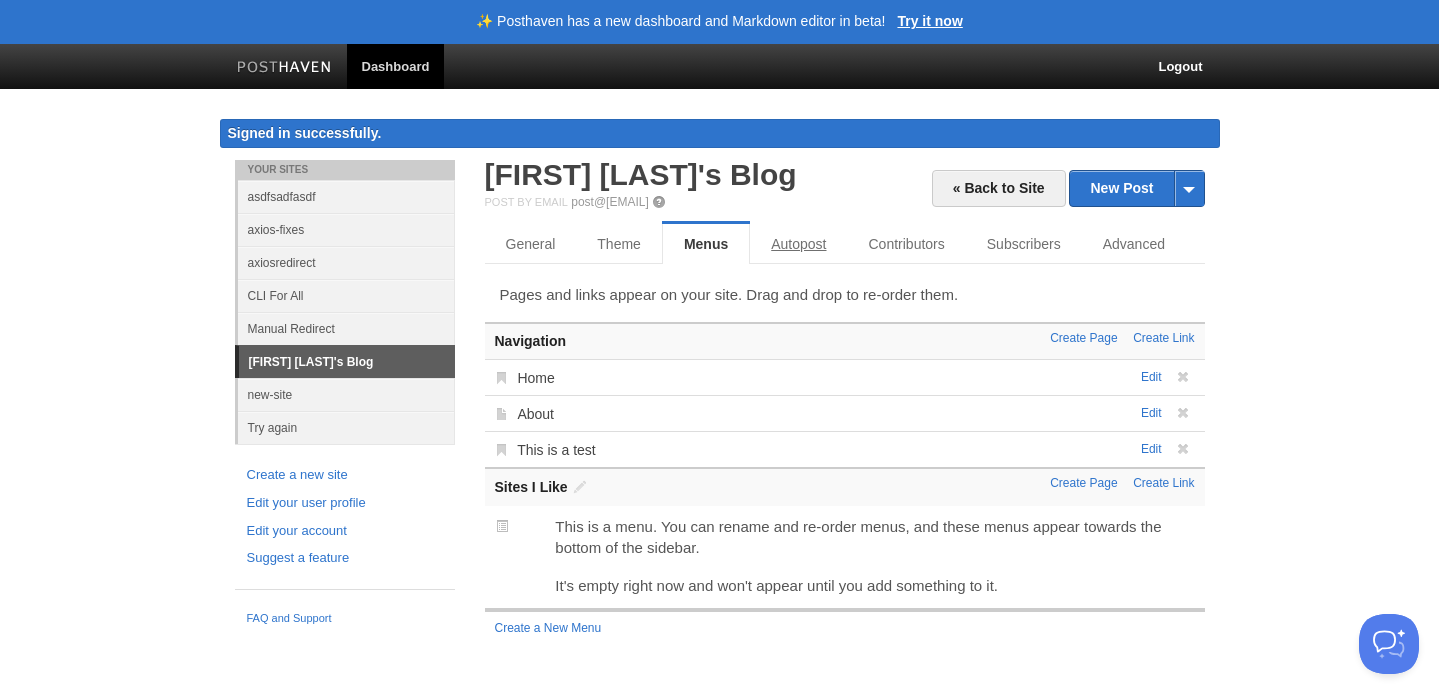 scroll, scrollTop: 0, scrollLeft: 0, axis: both 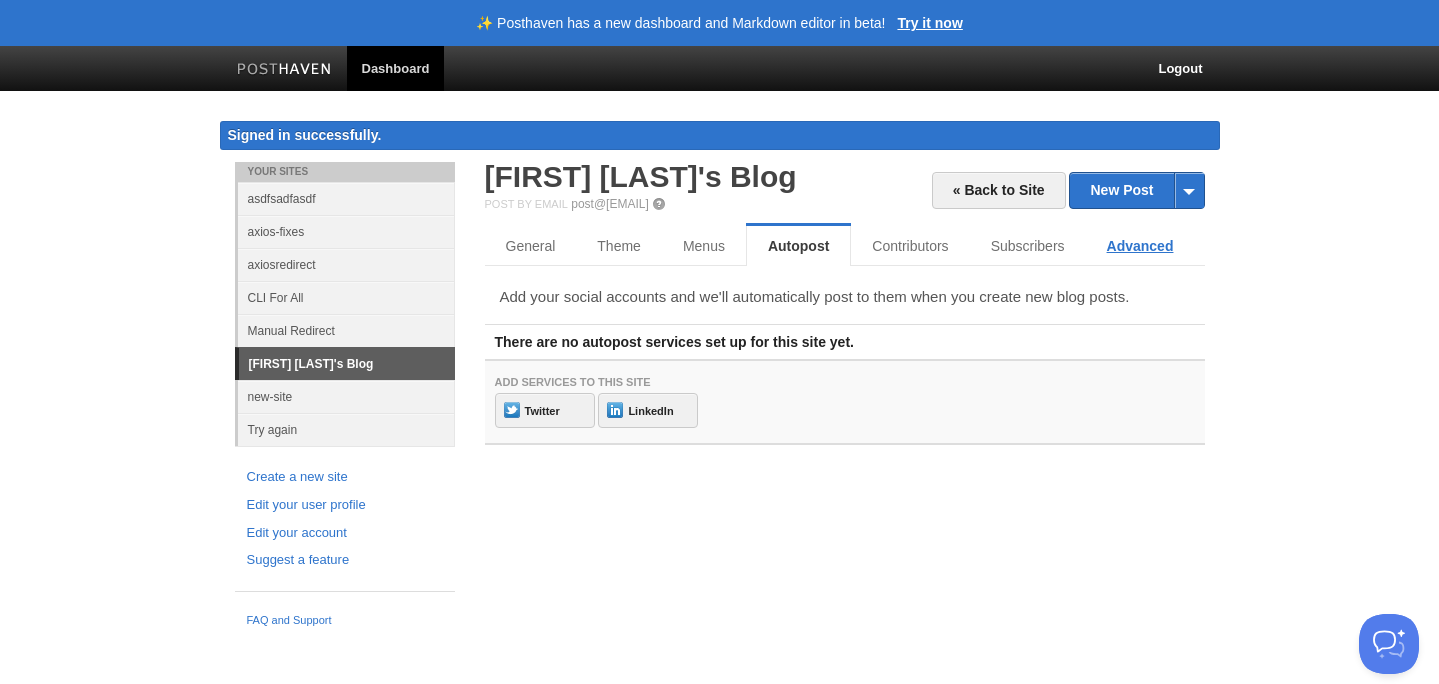click on "Advanced" at bounding box center [1140, 246] 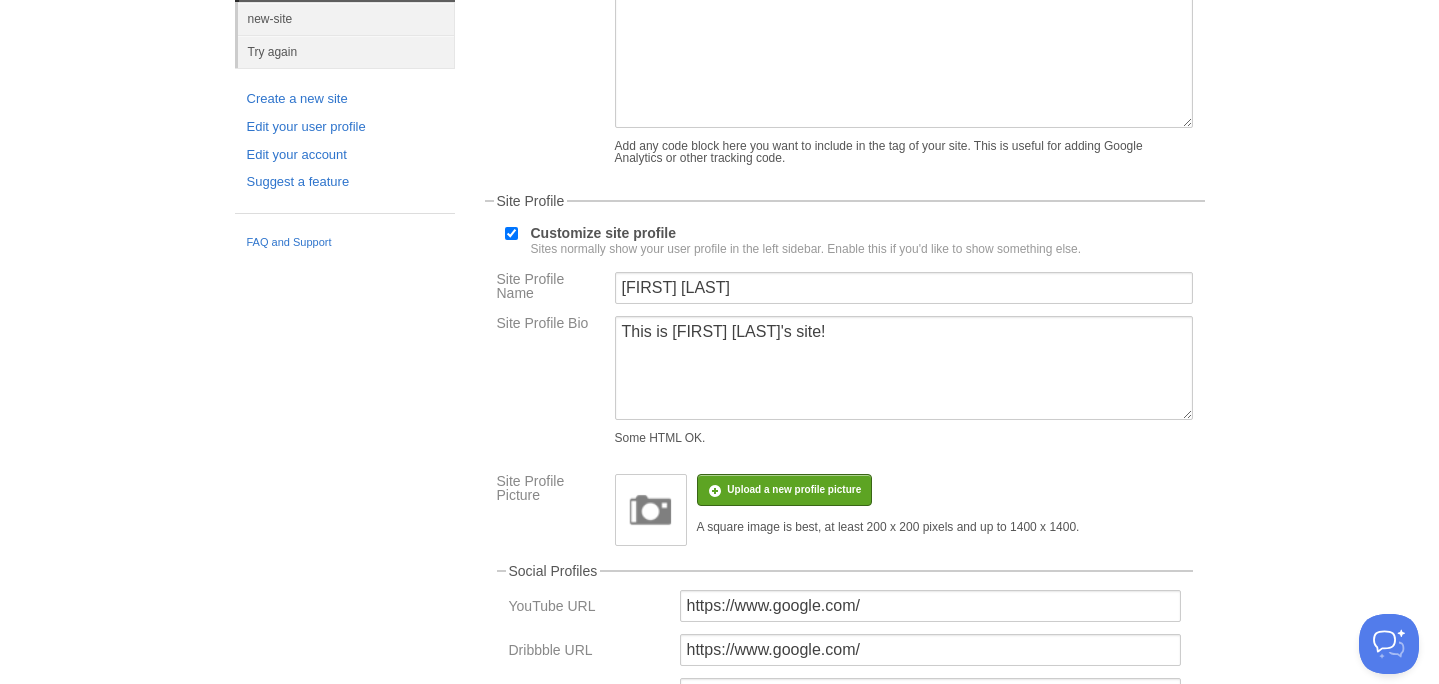 scroll, scrollTop: 372, scrollLeft: 0, axis: vertical 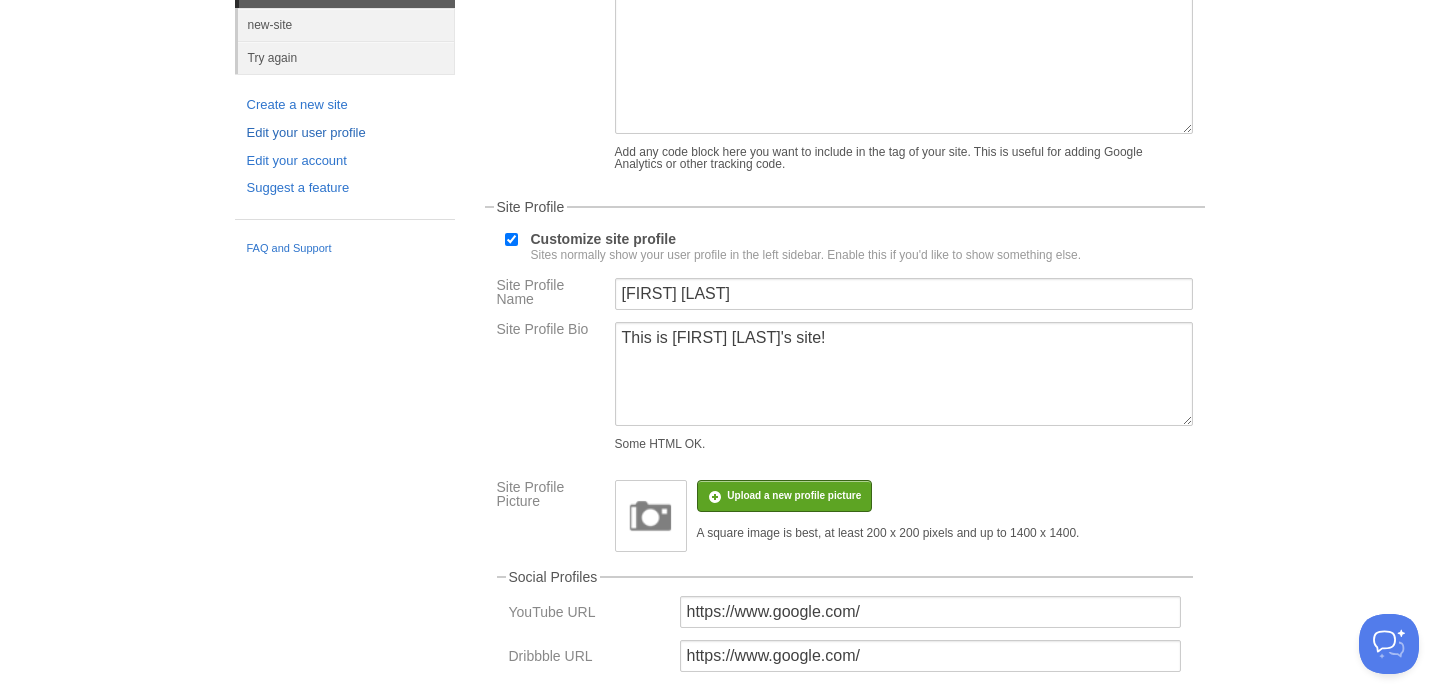 click on "Edit your user profile" at bounding box center [345, 133] 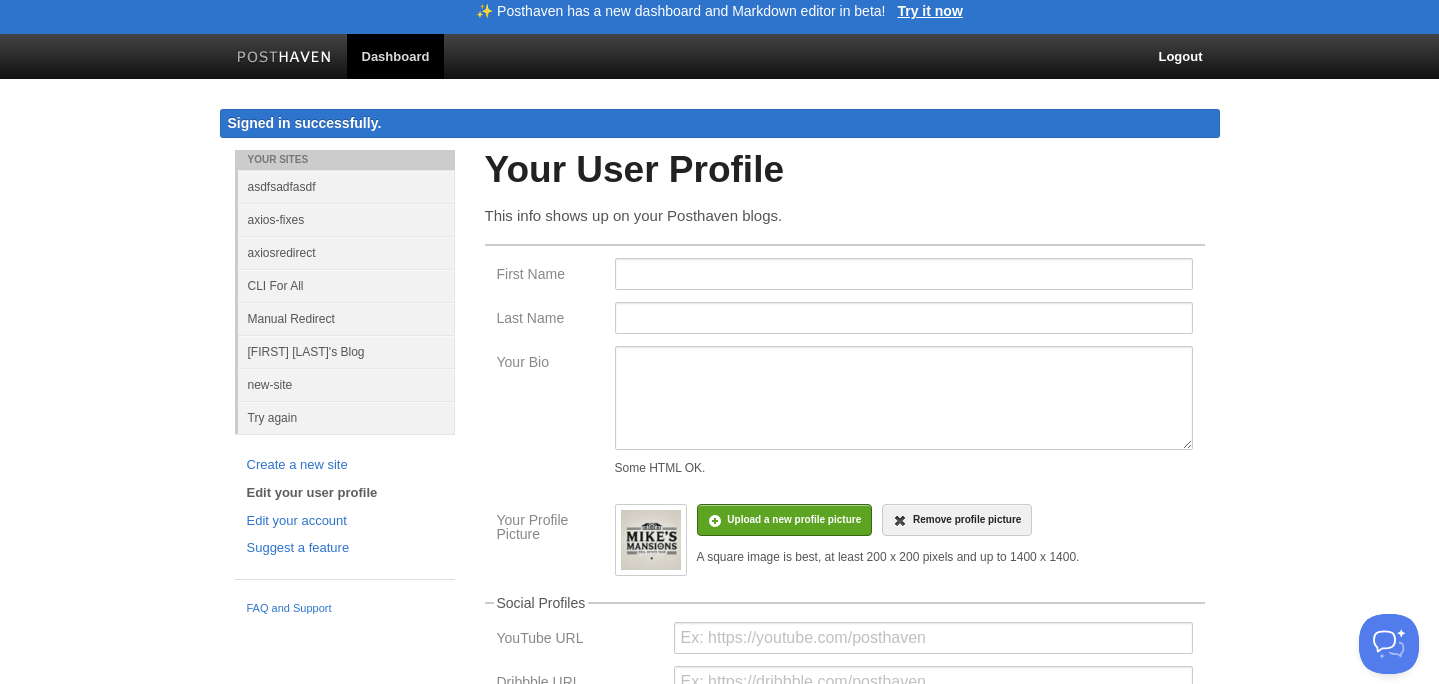scroll, scrollTop: 0, scrollLeft: 0, axis: both 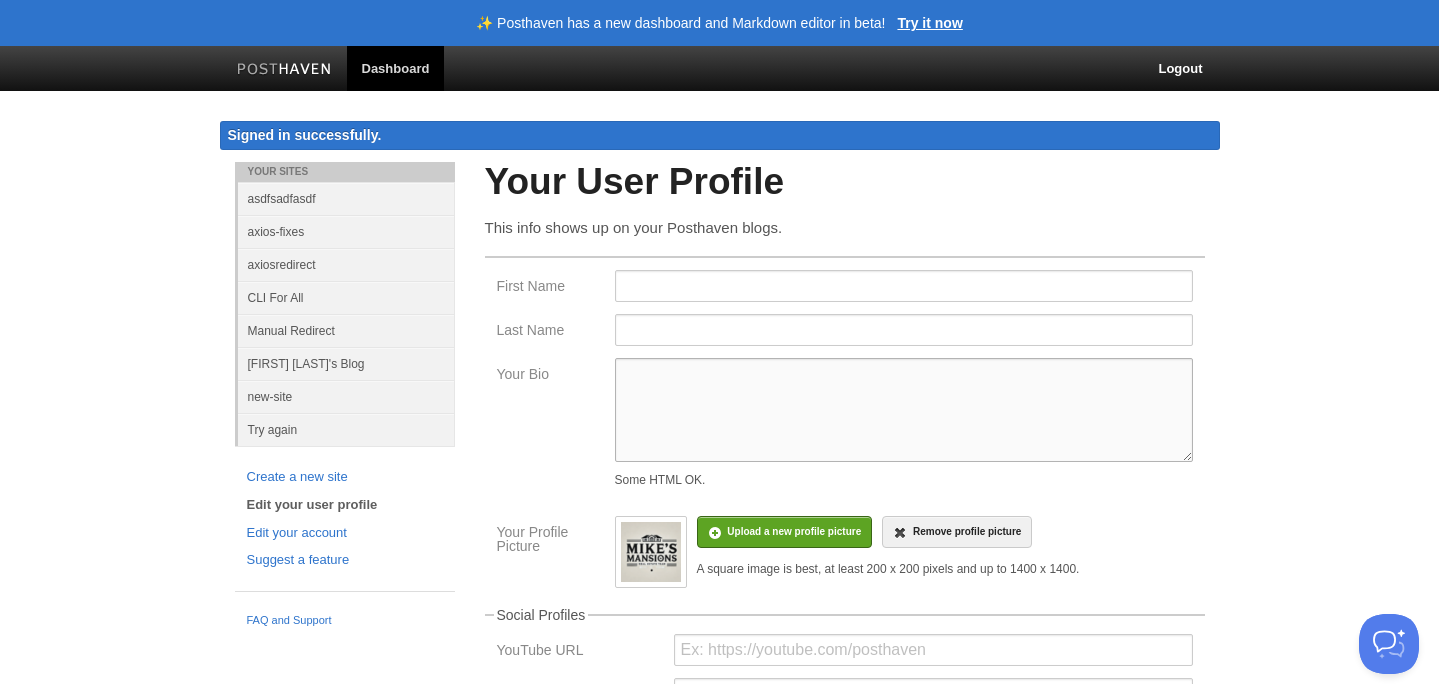 click on "Your Bio" at bounding box center [904, 410] 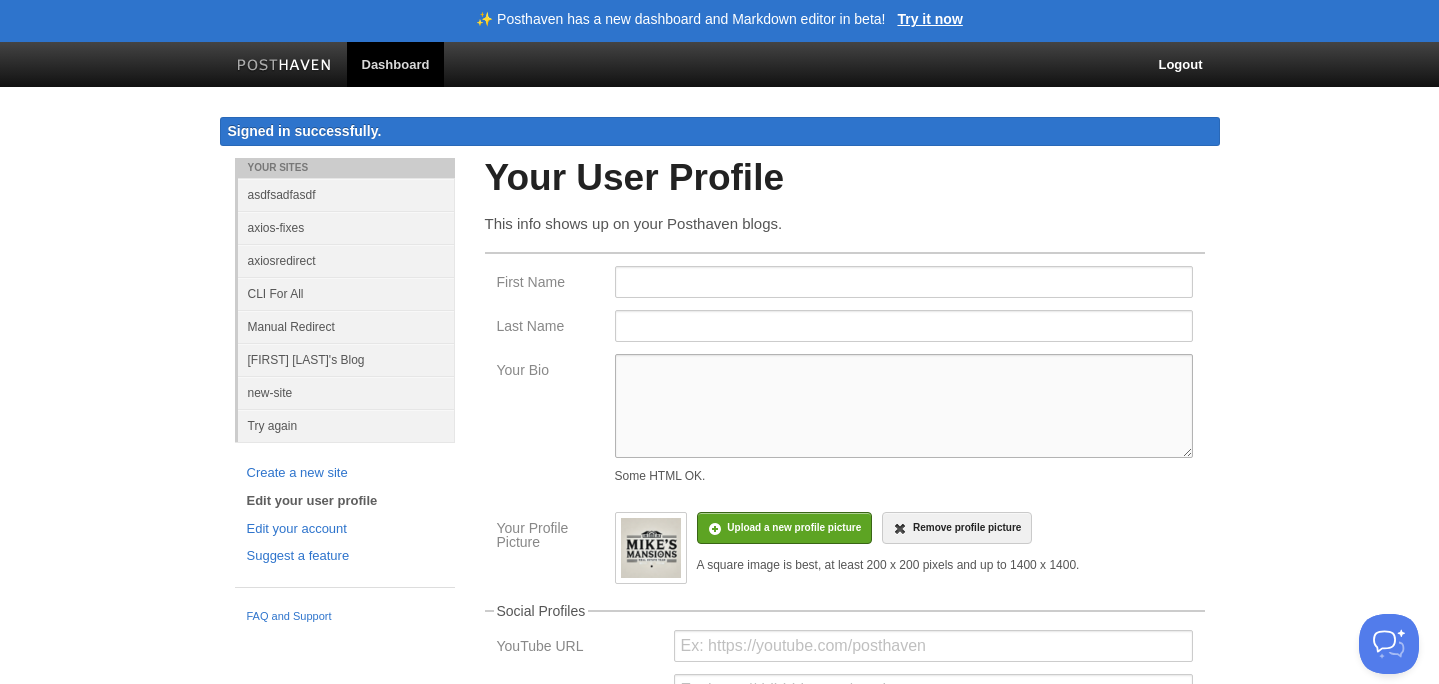 scroll, scrollTop: 0, scrollLeft: 0, axis: both 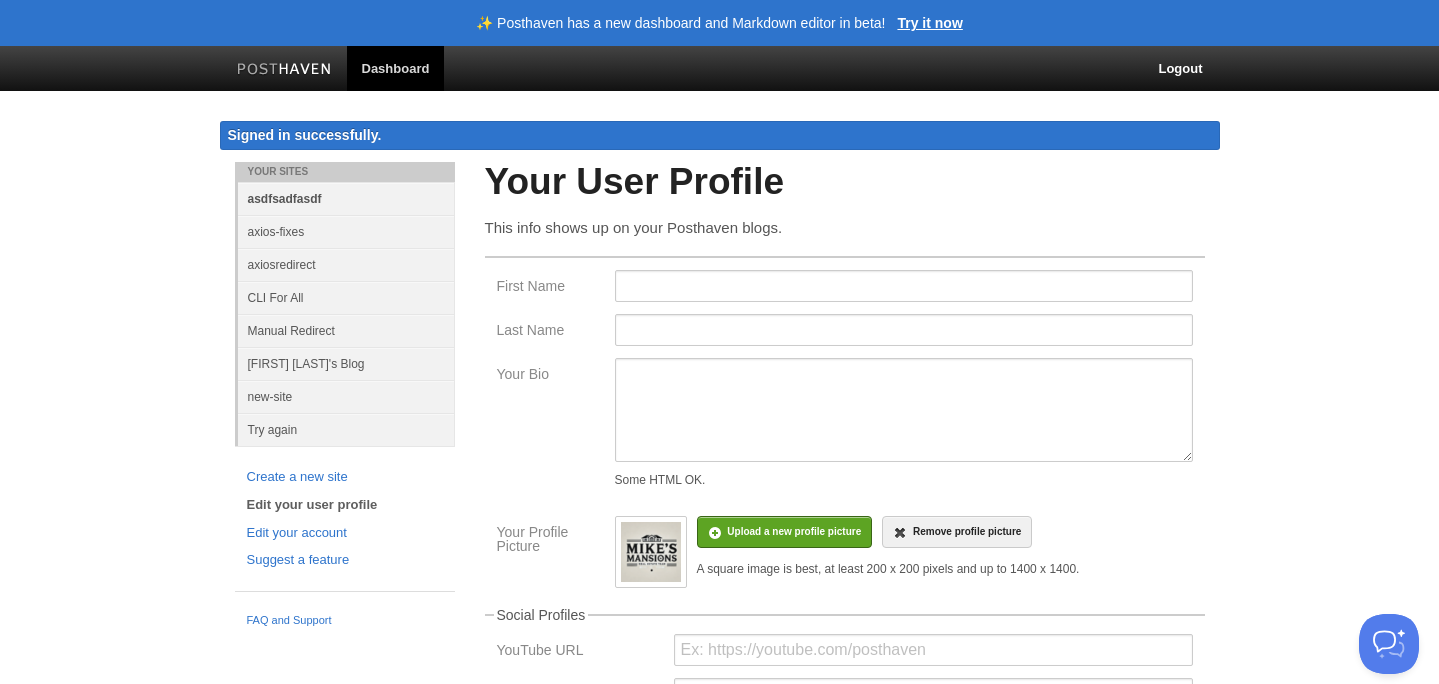 click on "asdfsadfasdf" at bounding box center [346, 198] 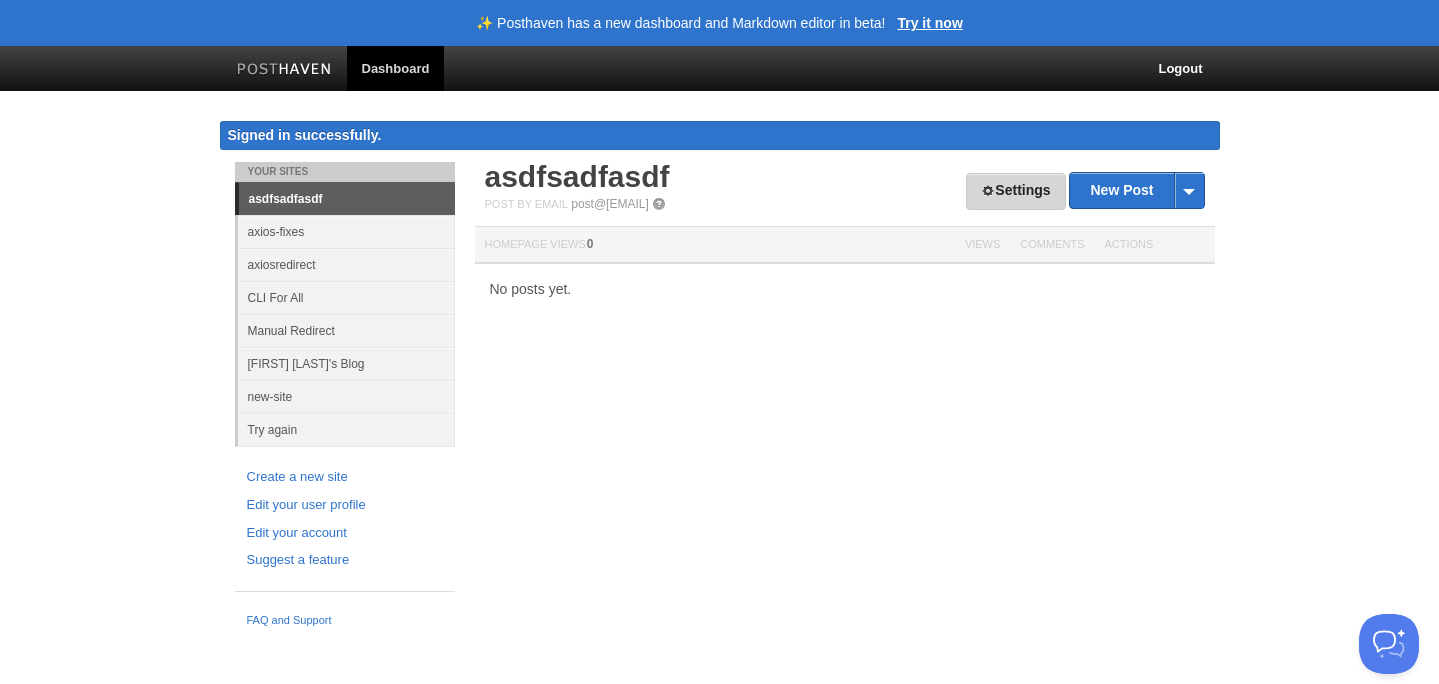 click on "Settings" at bounding box center [1015, 191] 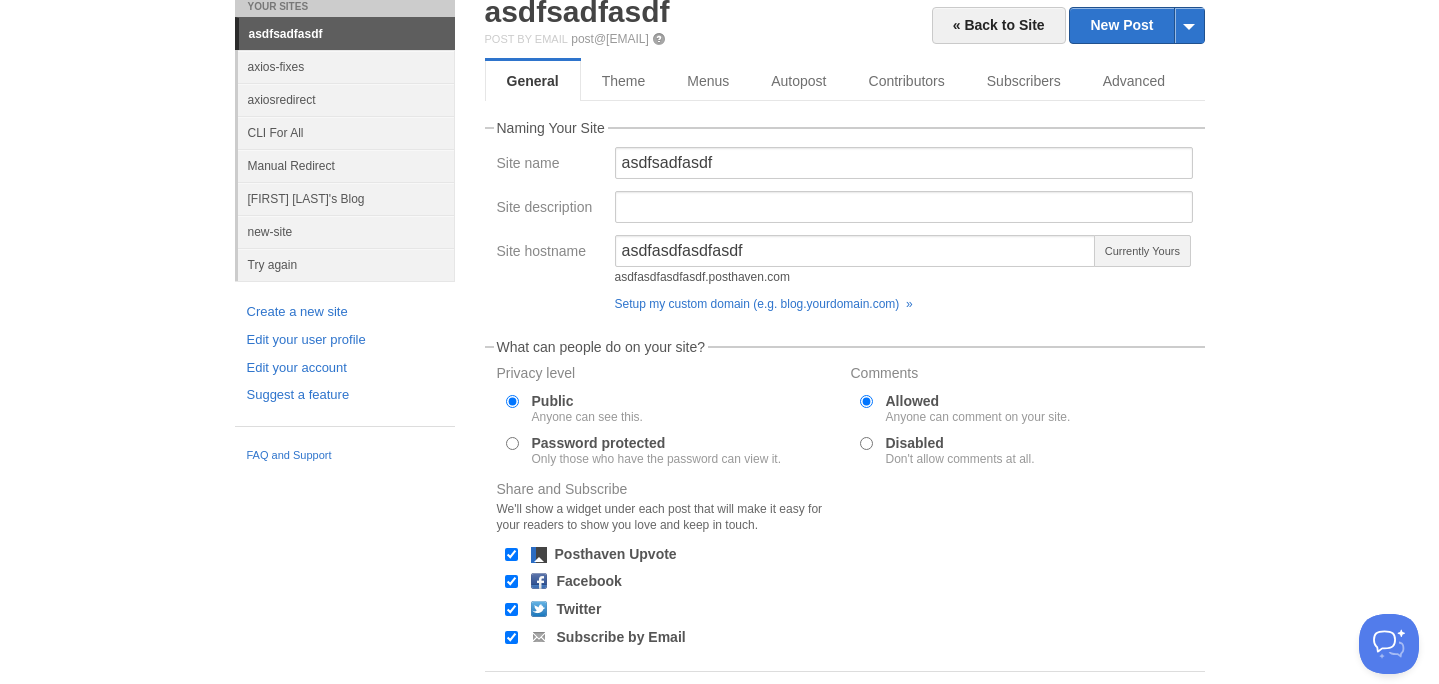 scroll, scrollTop: 131, scrollLeft: 0, axis: vertical 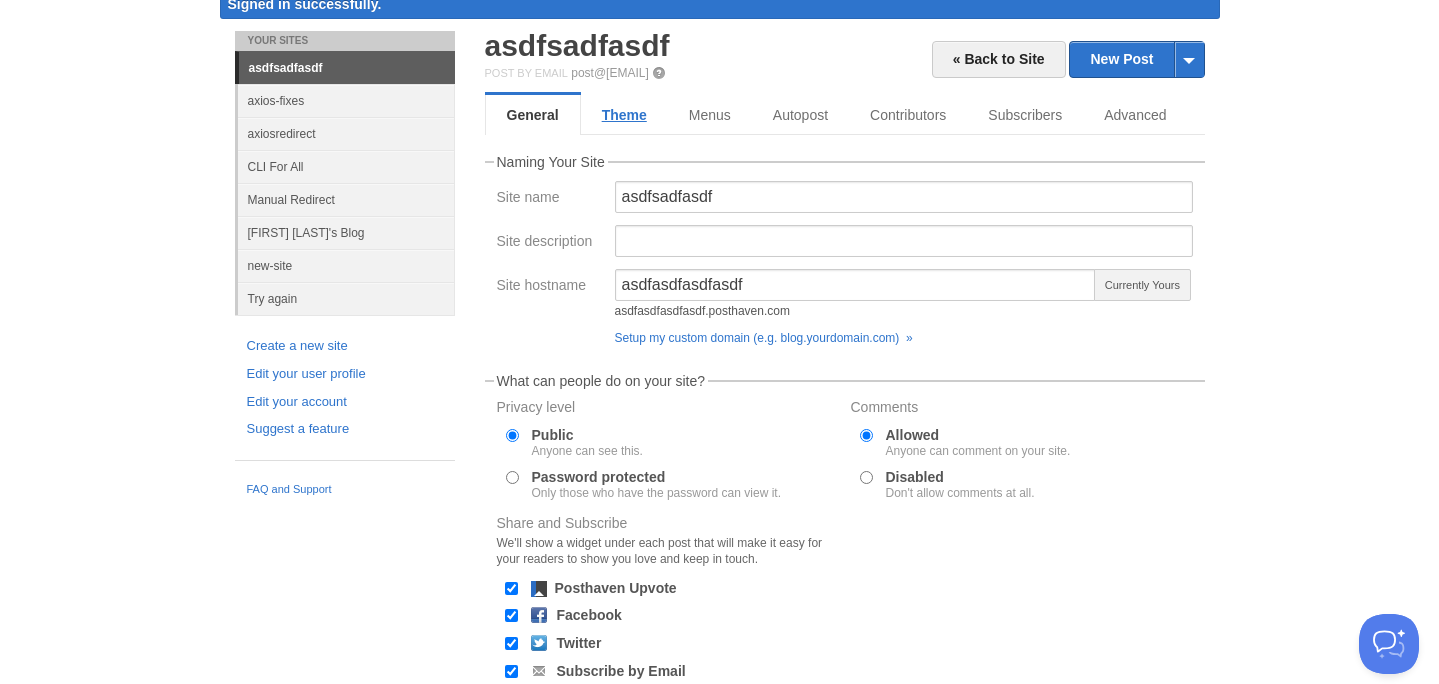 click on "Theme" at bounding box center [624, 115] 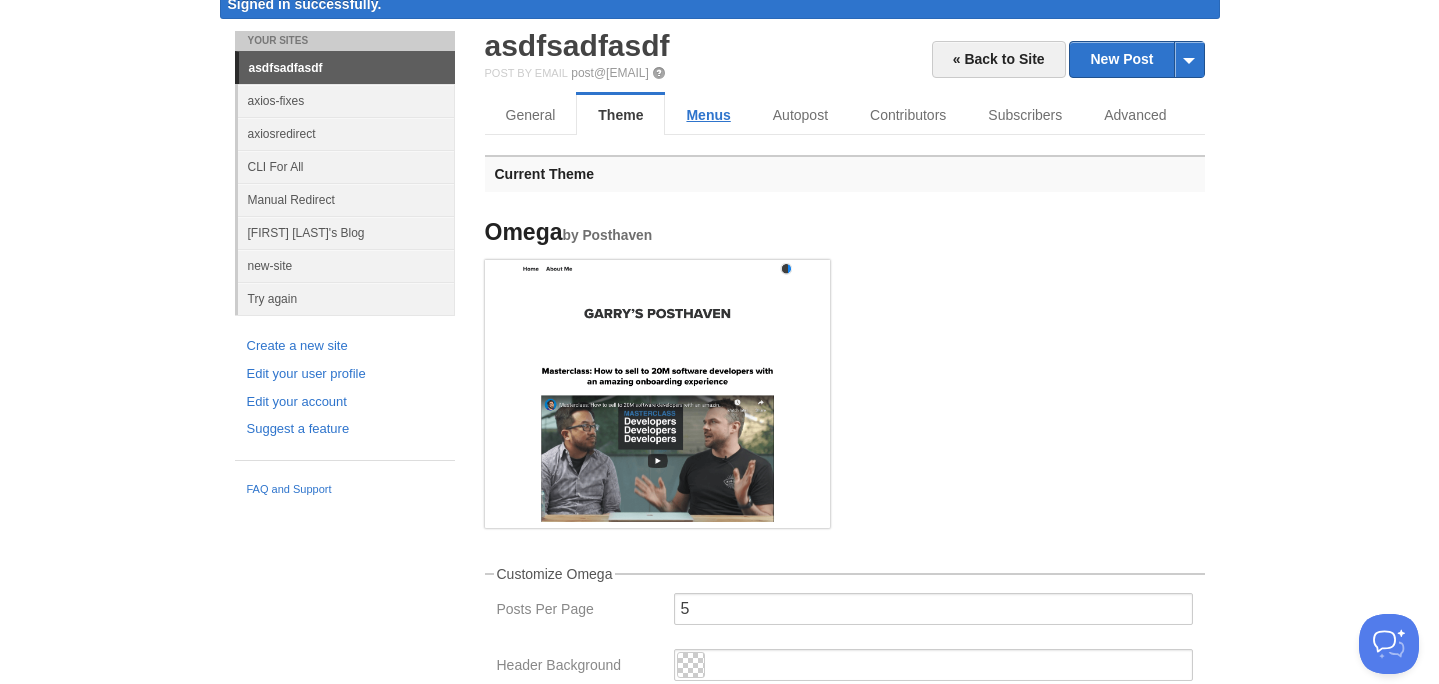 click on "Menus" at bounding box center [708, 115] 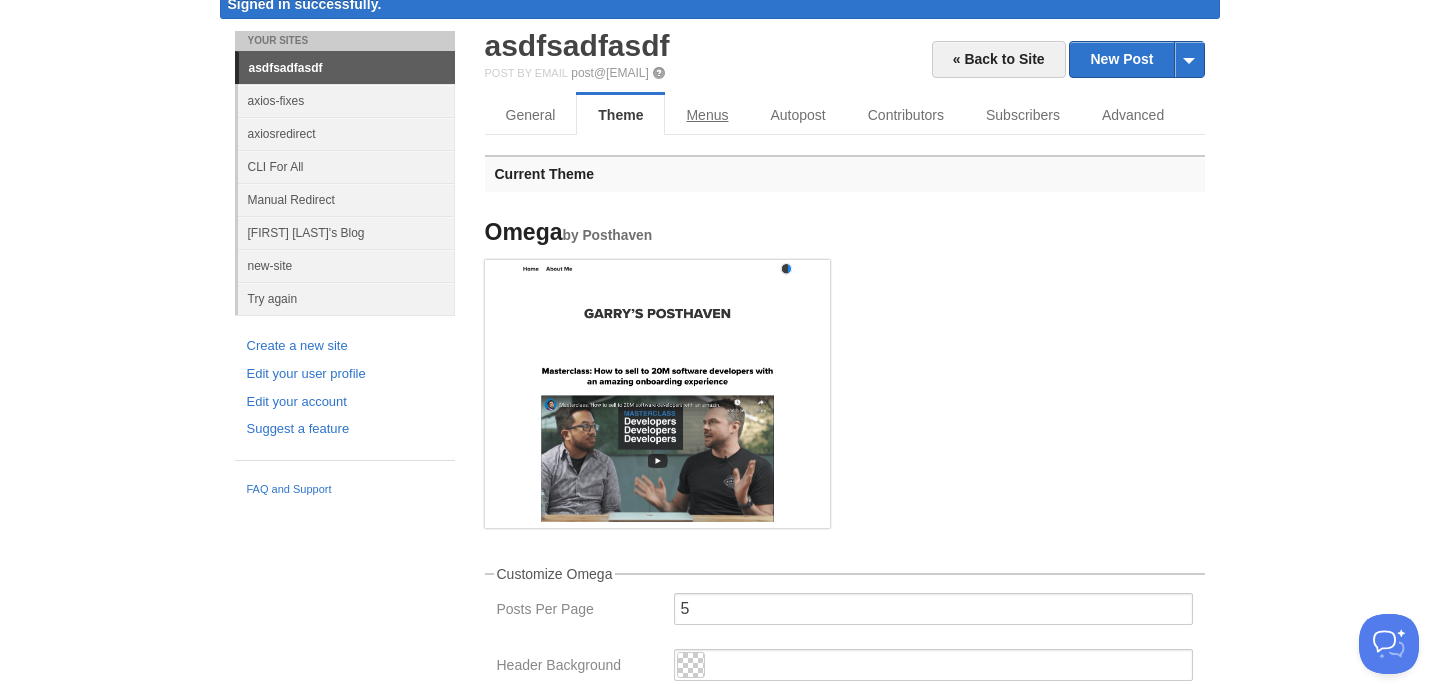 scroll, scrollTop: 0, scrollLeft: 0, axis: both 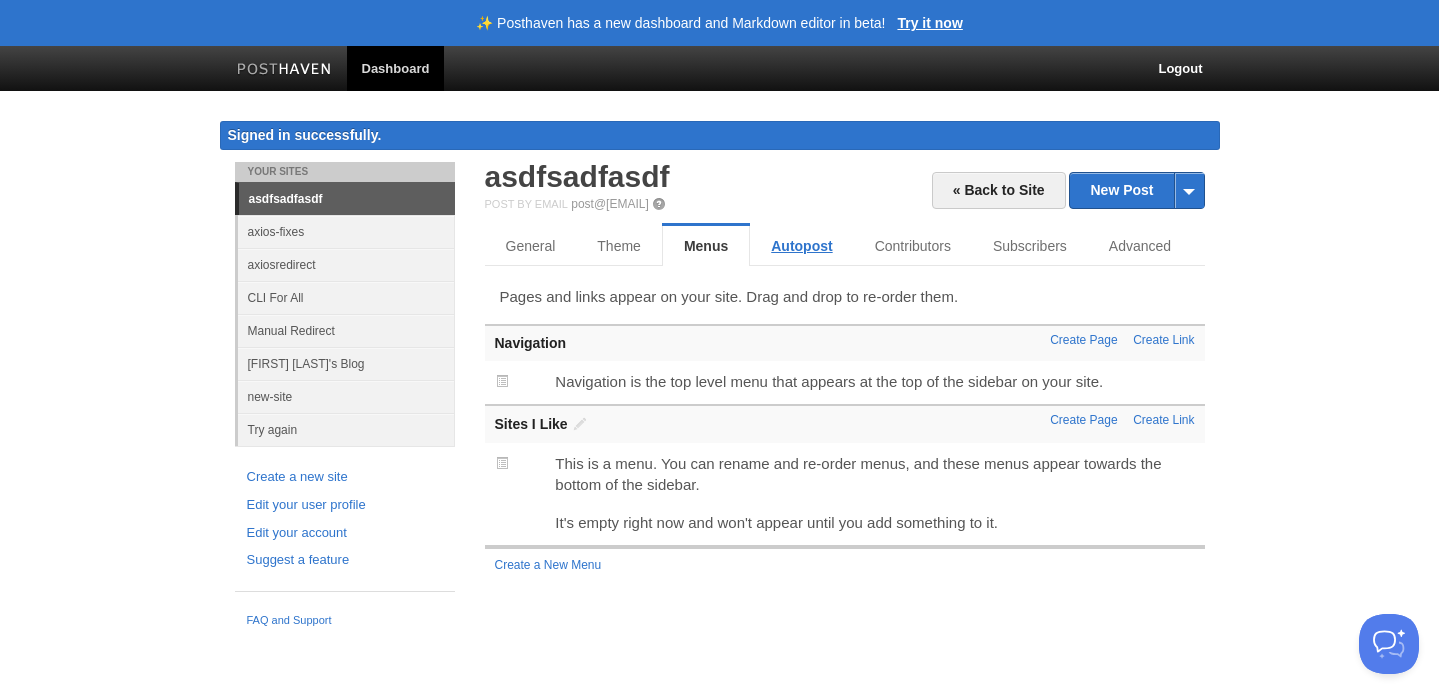 click on "Autopost" at bounding box center (801, 246) 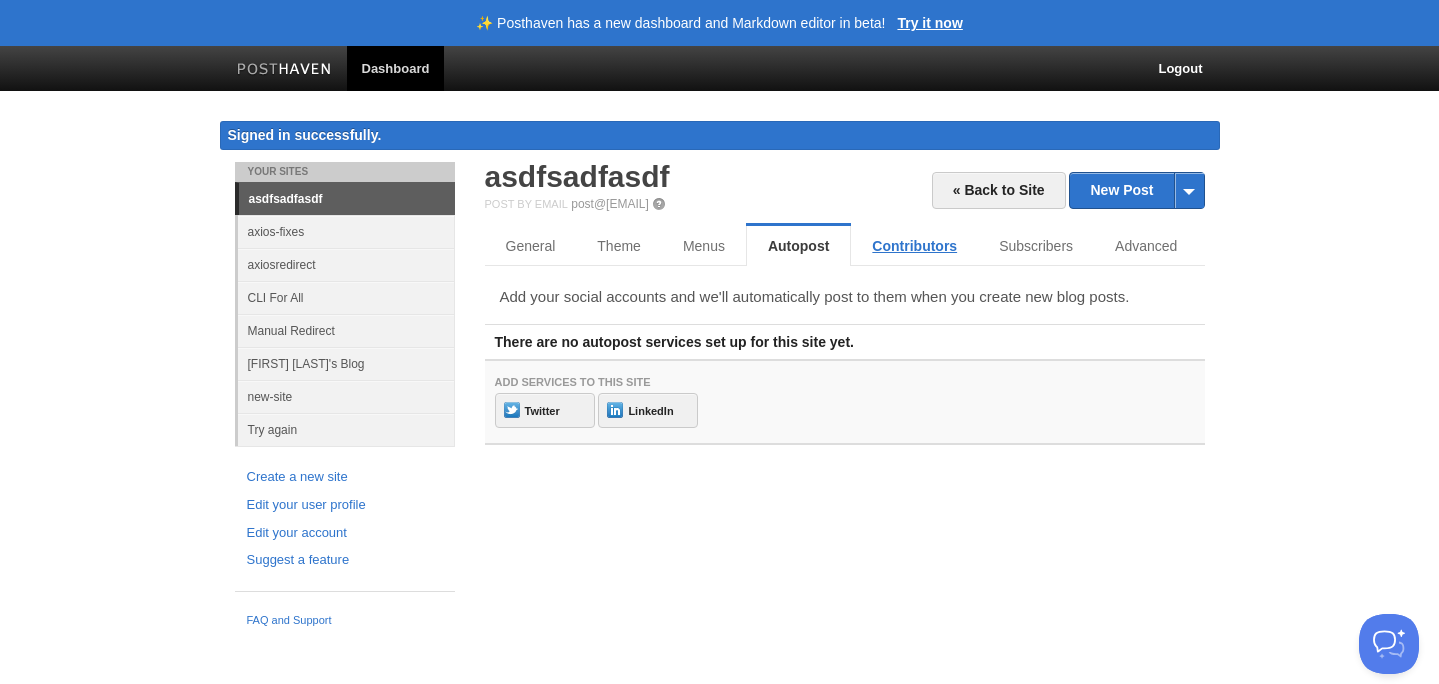 click on "Contributors" at bounding box center (914, 246) 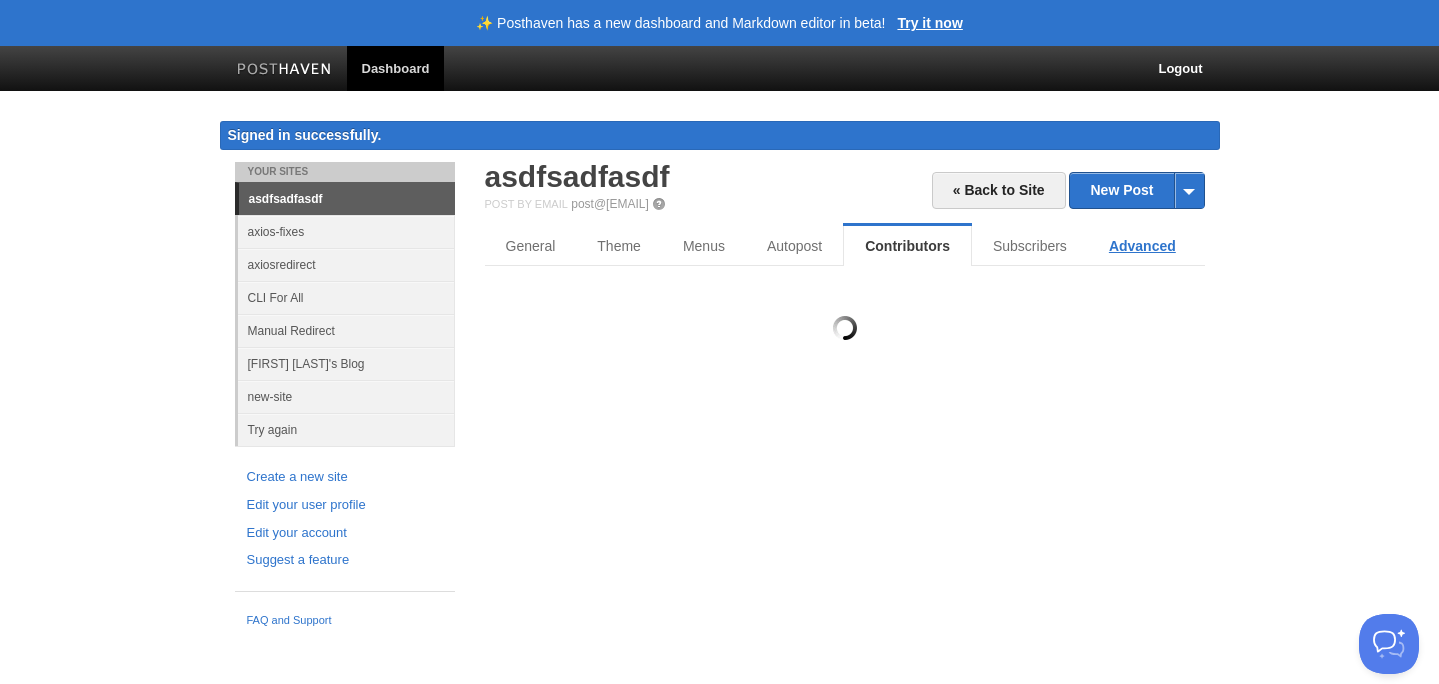 click on "Advanced" at bounding box center [1142, 246] 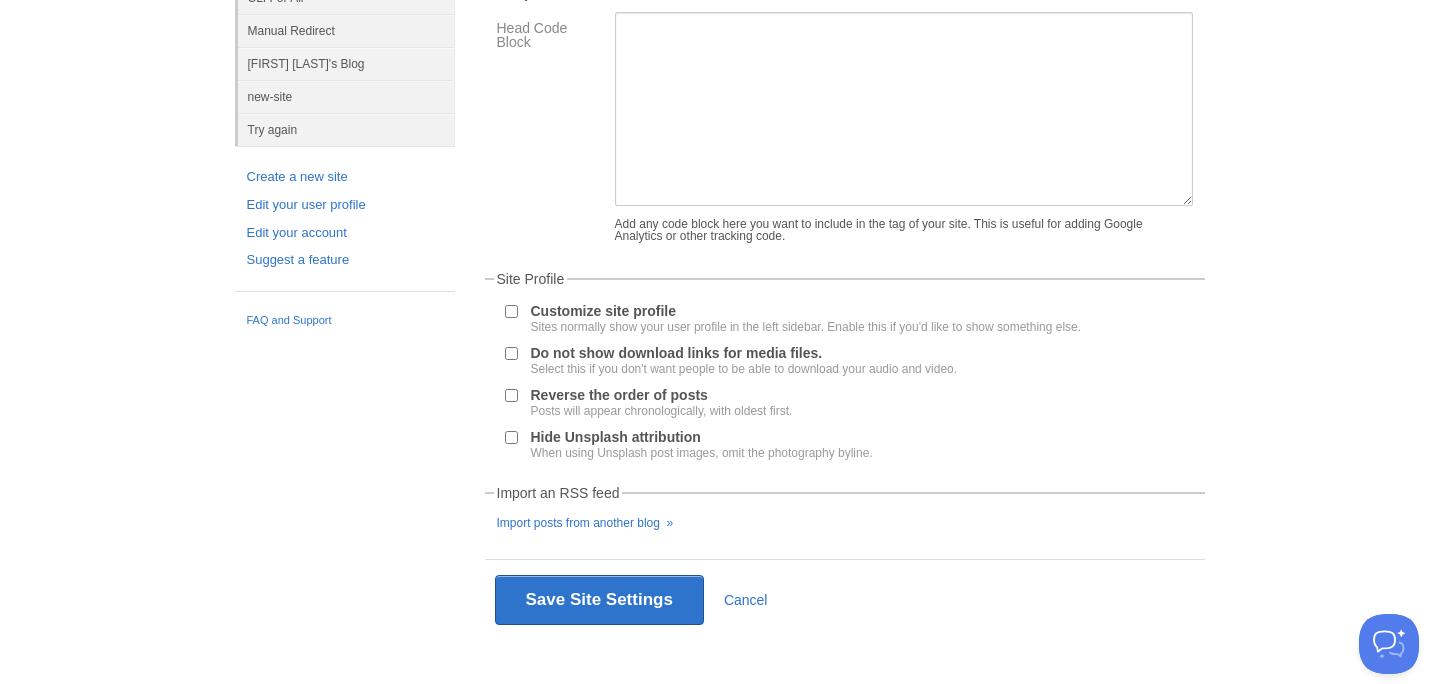 scroll, scrollTop: 330, scrollLeft: 0, axis: vertical 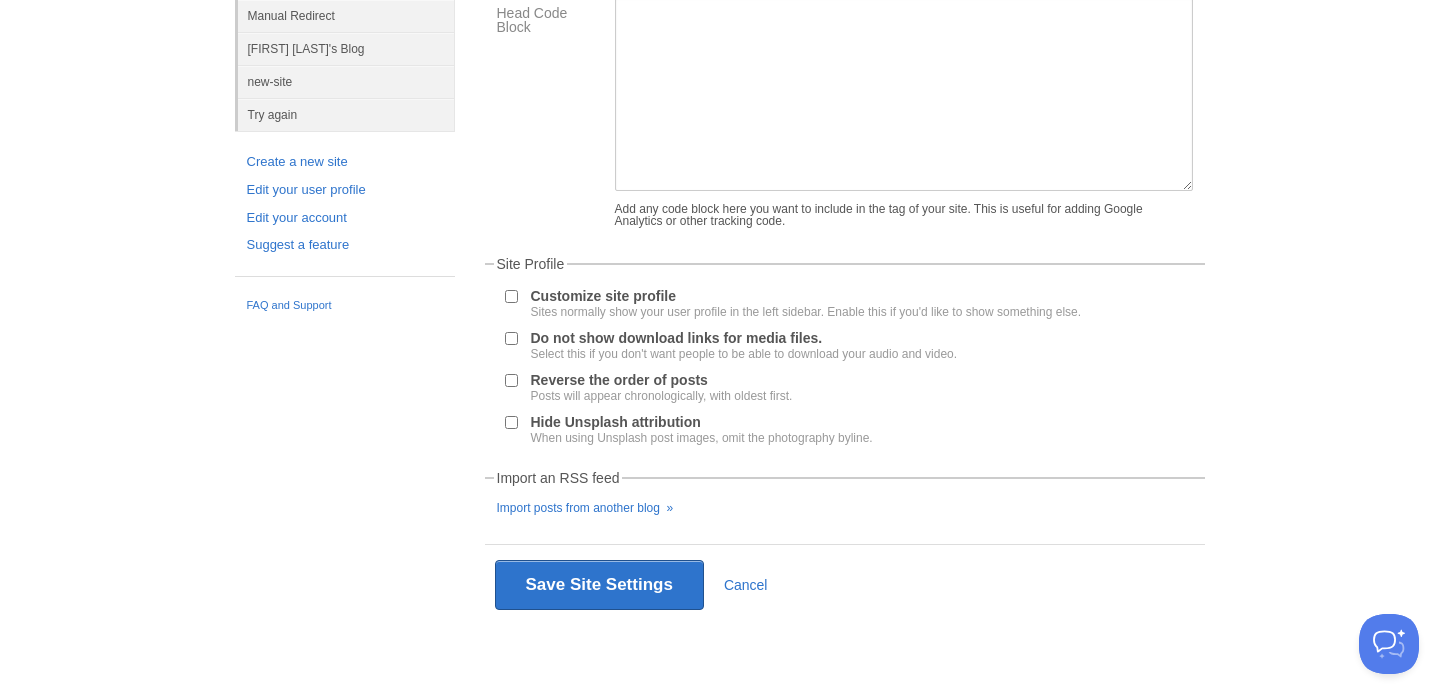 click on "Customize site profile
Sites normally show your user profile in the left sidebar. Enable this if you'd like to show something else." at bounding box center [806, 303] 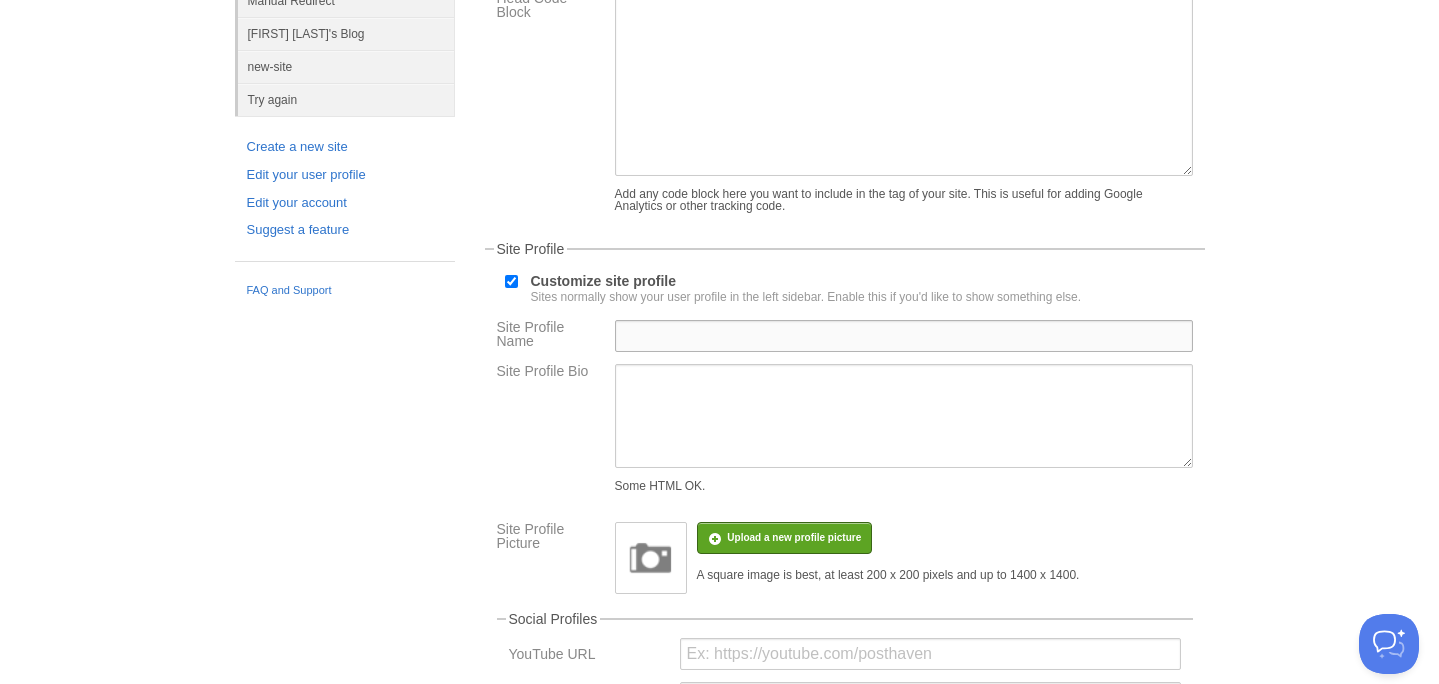click on "Site Profile Name" at bounding box center (904, 336) 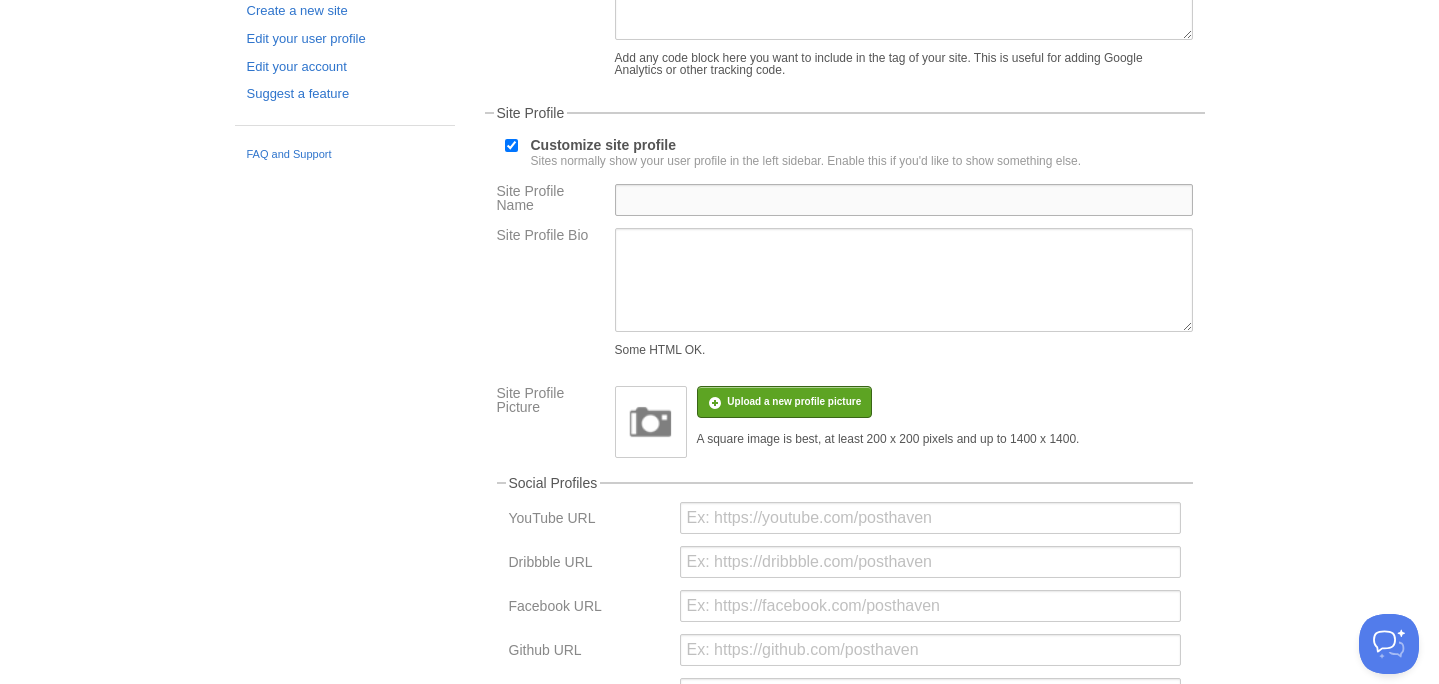 scroll, scrollTop: 472, scrollLeft: 0, axis: vertical 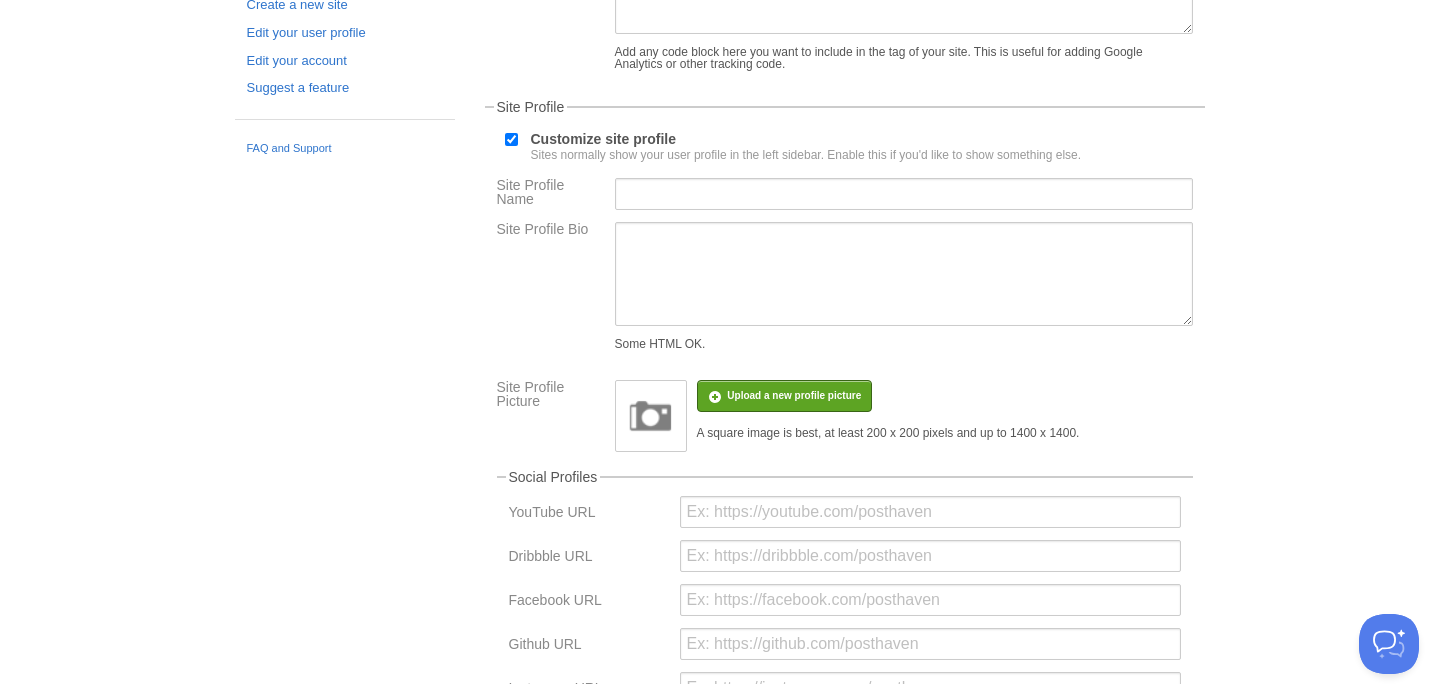 click on "Customize site profile
Sites normally show your user profile in the left sidebar. Enable this if you'd like to show something else." at bounding box center (806, 146) 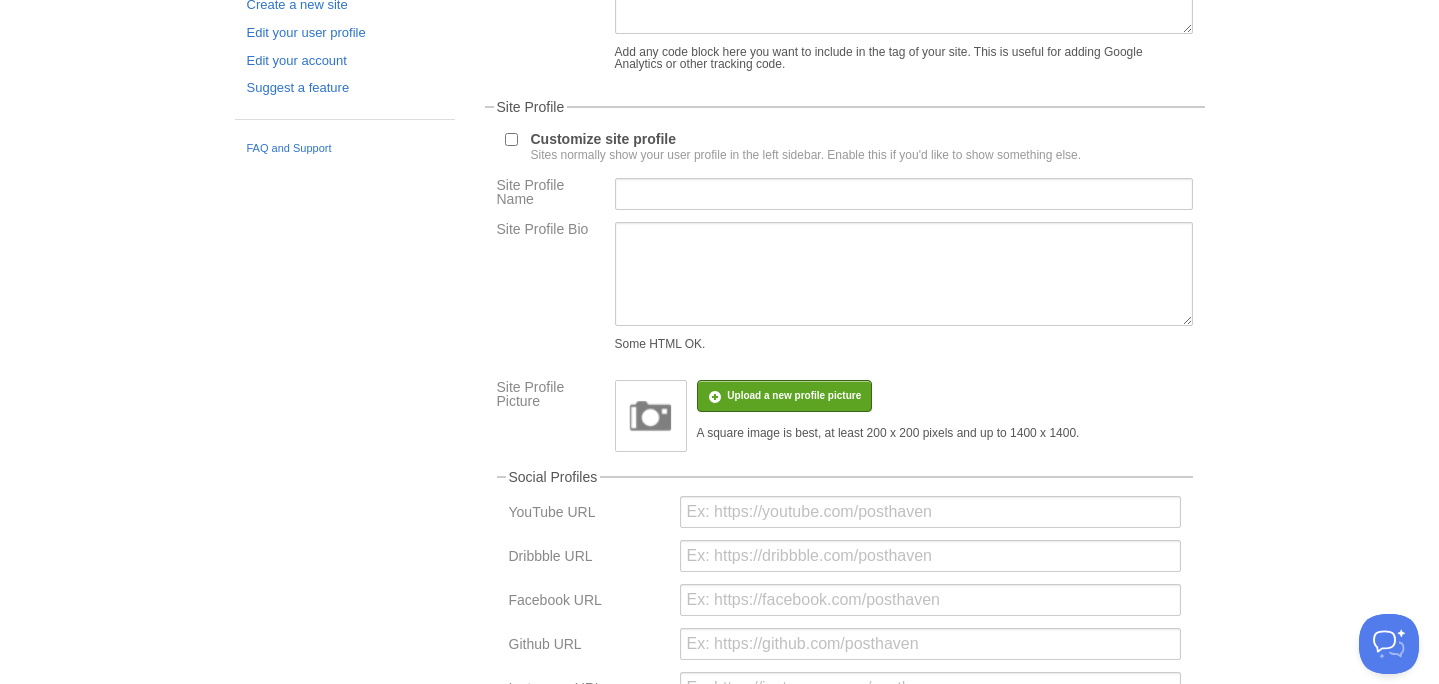 scroll, scrollTop: 330, scrollLeft: 0, axis: vertical 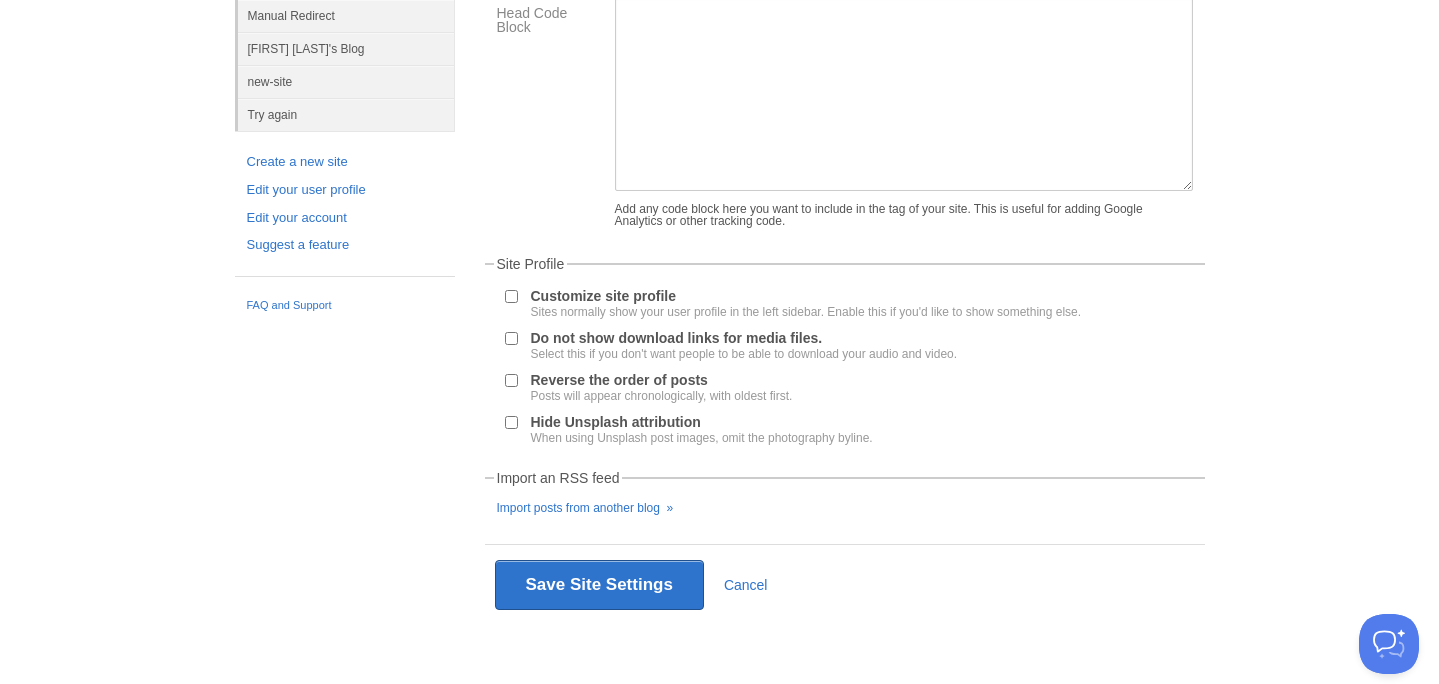 click on "✨ Posthaven has a new dashboard and Markdown editor in beta!
Try it now
Dashboard
Logout
Signed in successfully.
Signed in successfully.
×
Your Sites asdfsadfasdf axios-fixes axiosredirect CLI For All Manual Redirect [FIRST] [LAST]'s Blog new-site Try again
Create a new site
Edit your user profile
Edit your account
Suggest a feature
FAQ and Support
« Back to Site
New Post
by Web
by Email
asdfsadfasdf
Post by Email
post@[EMAIL]
General
Theme
Menus" at bounding box center (719, 184) 